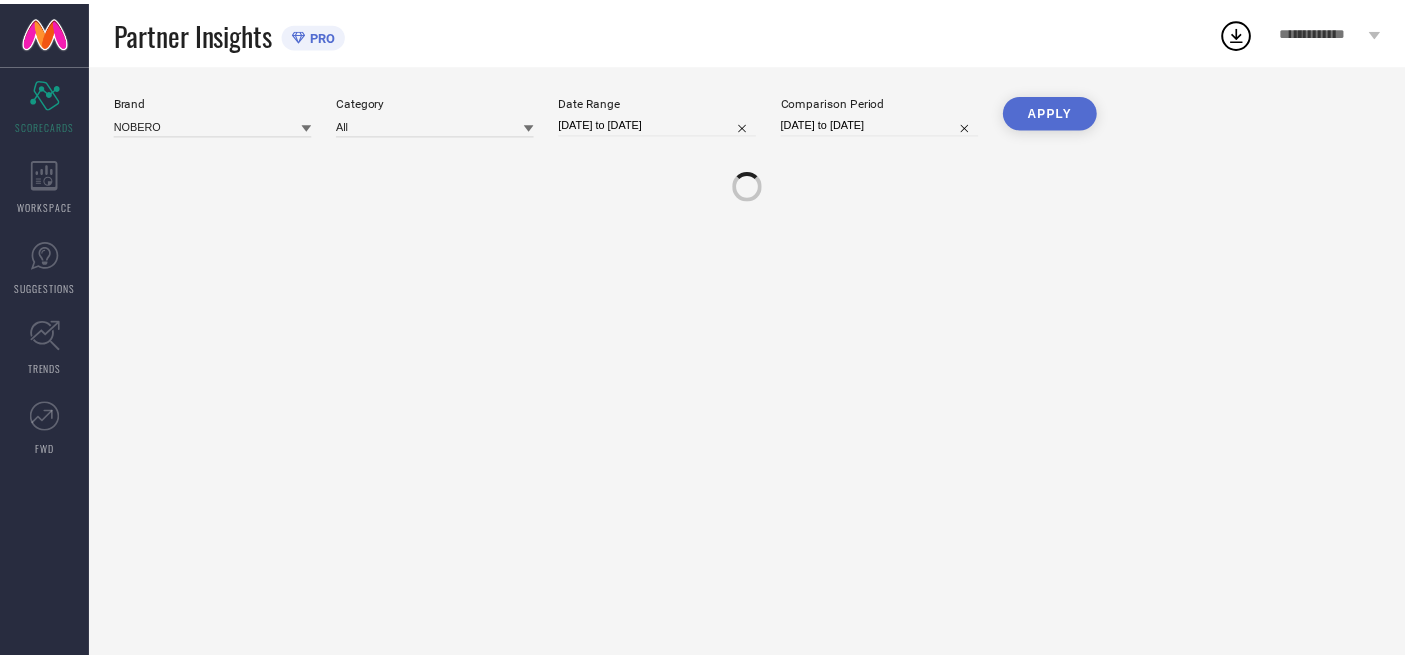 scroll, scrollTop: 0, scrollLeft: 0, axis: both 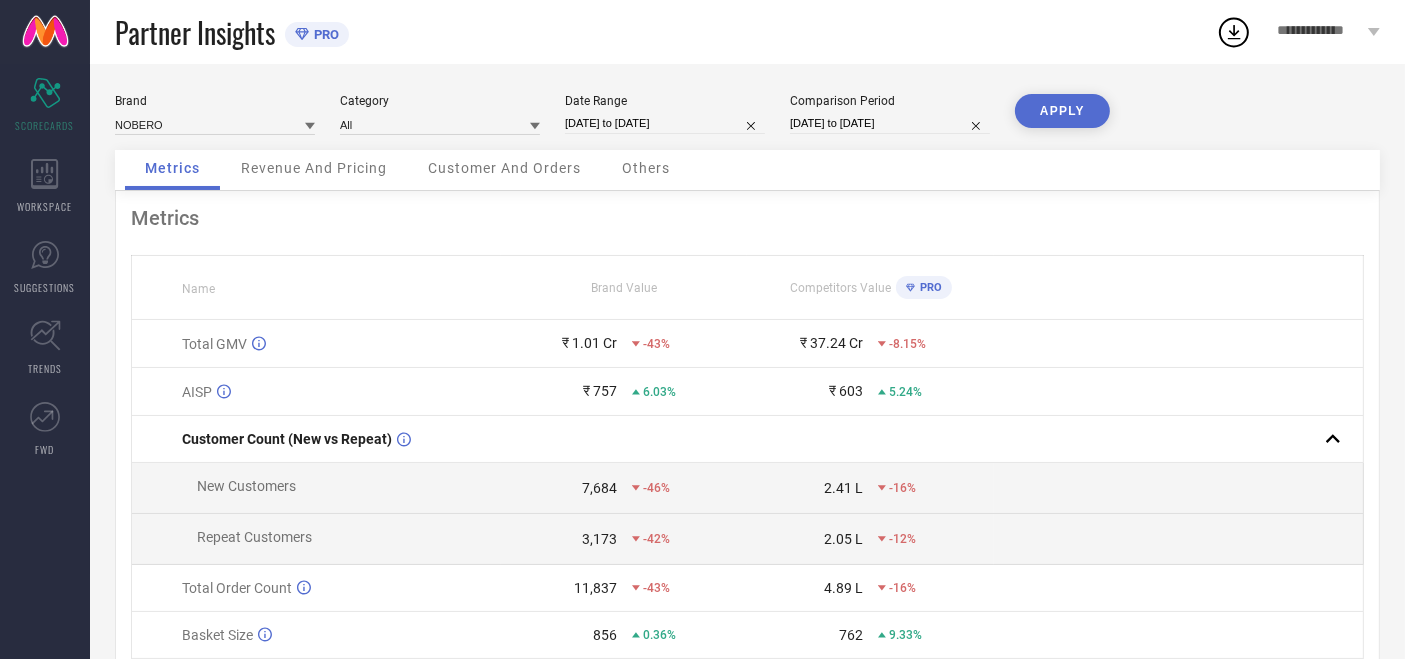 drag, startPoint x: 480, startPoint y: 151, endPoint x: 483, endPoint y: 168, distance: 17.262676 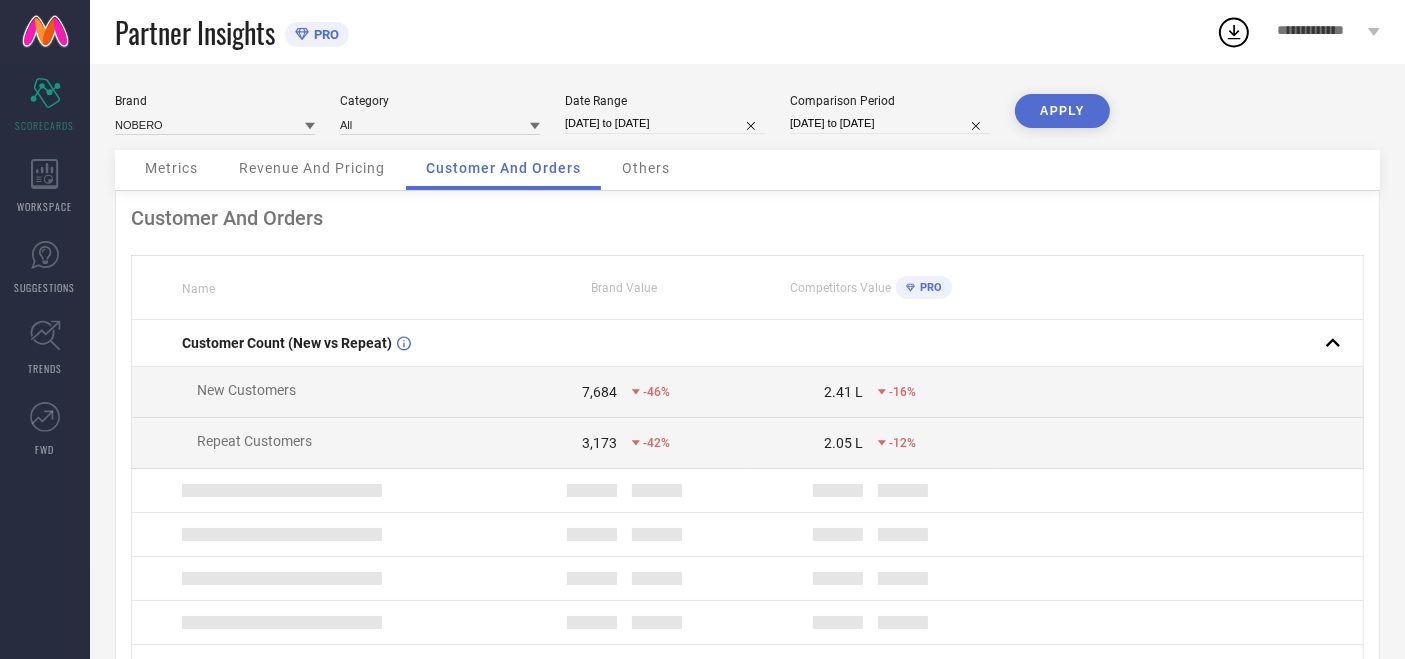 click on "Customer And Orders" at bounding box center (503, 168) 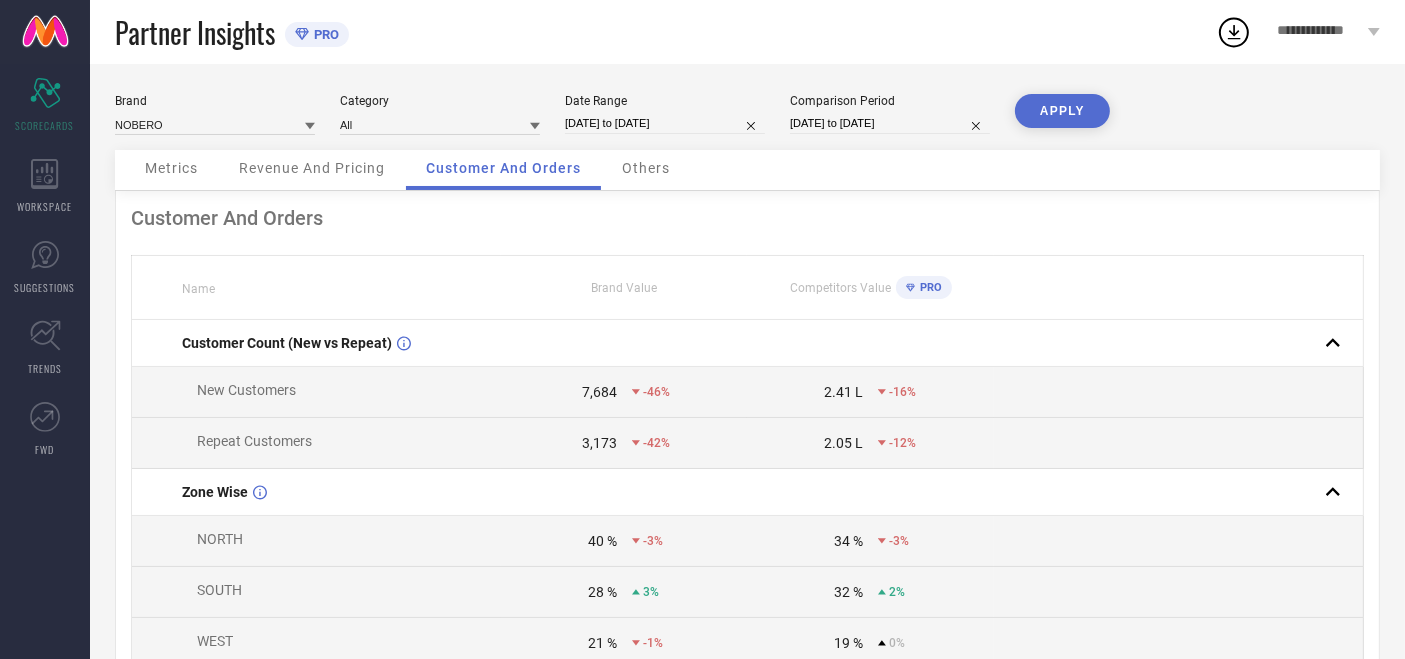 select on "6" 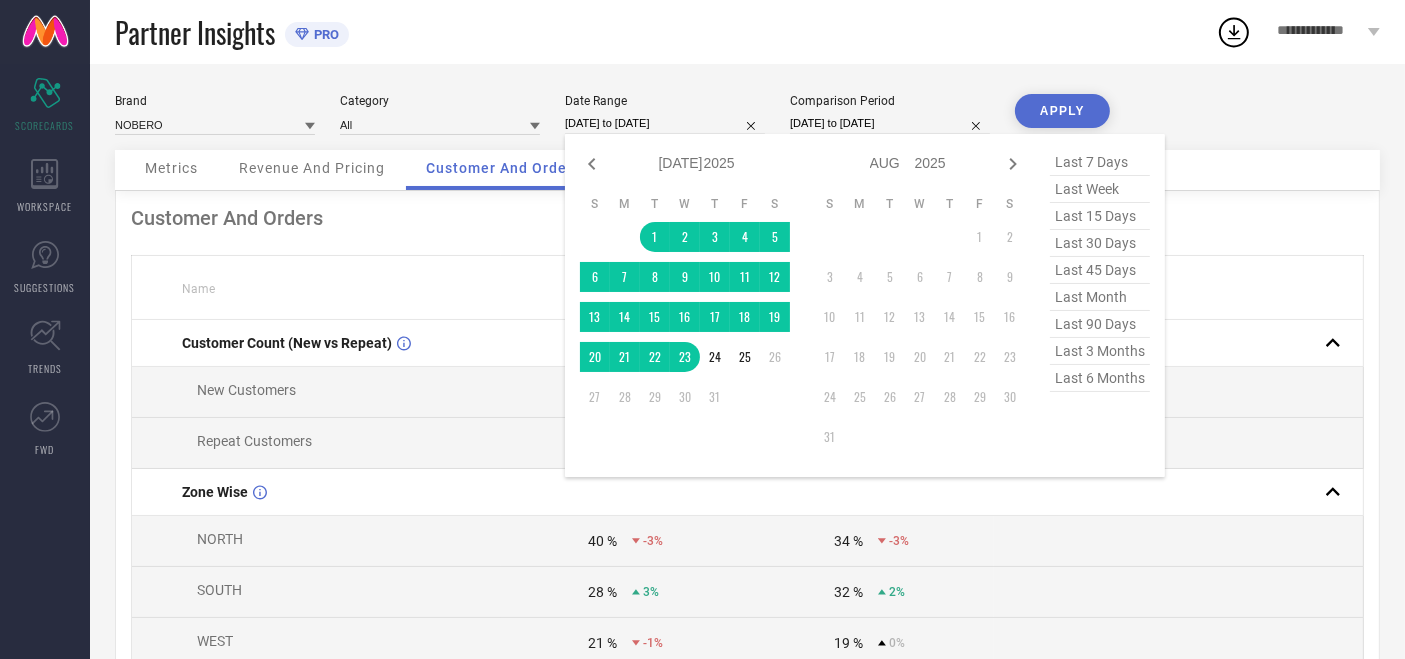 click on "[DATE] to [DATE]" at bounding box center [665, 123] 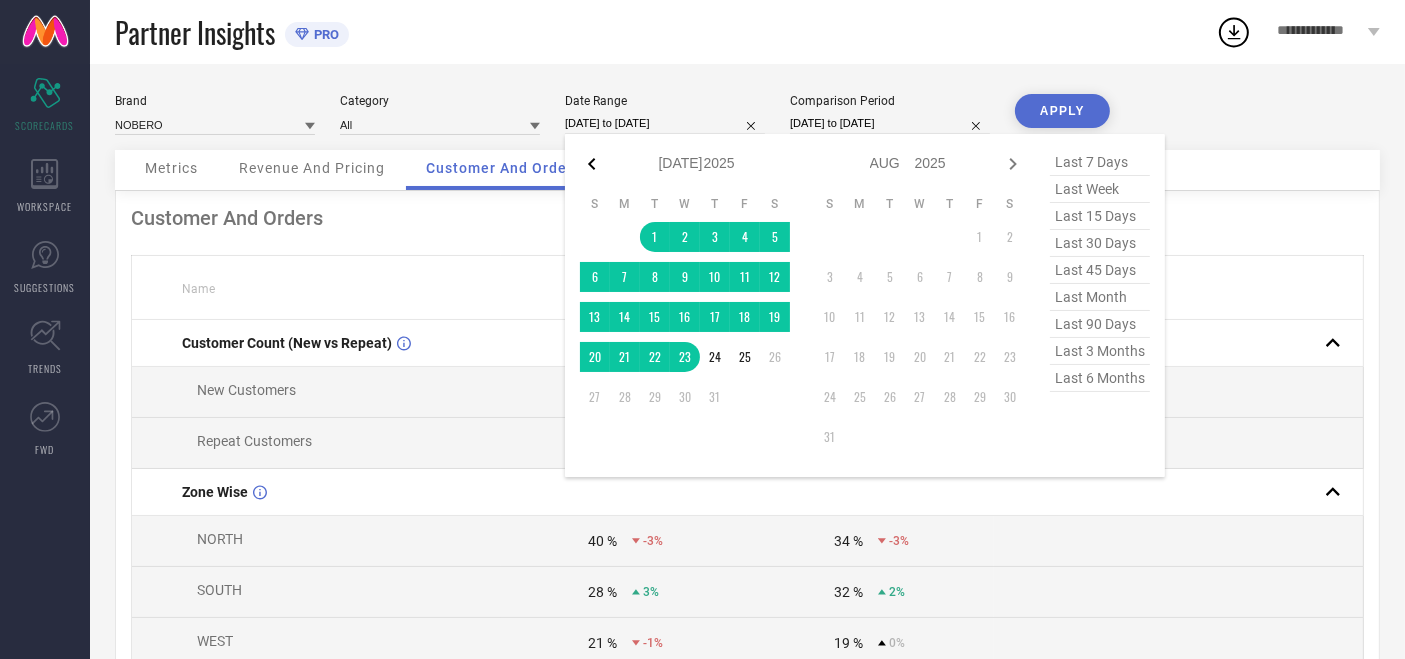 click 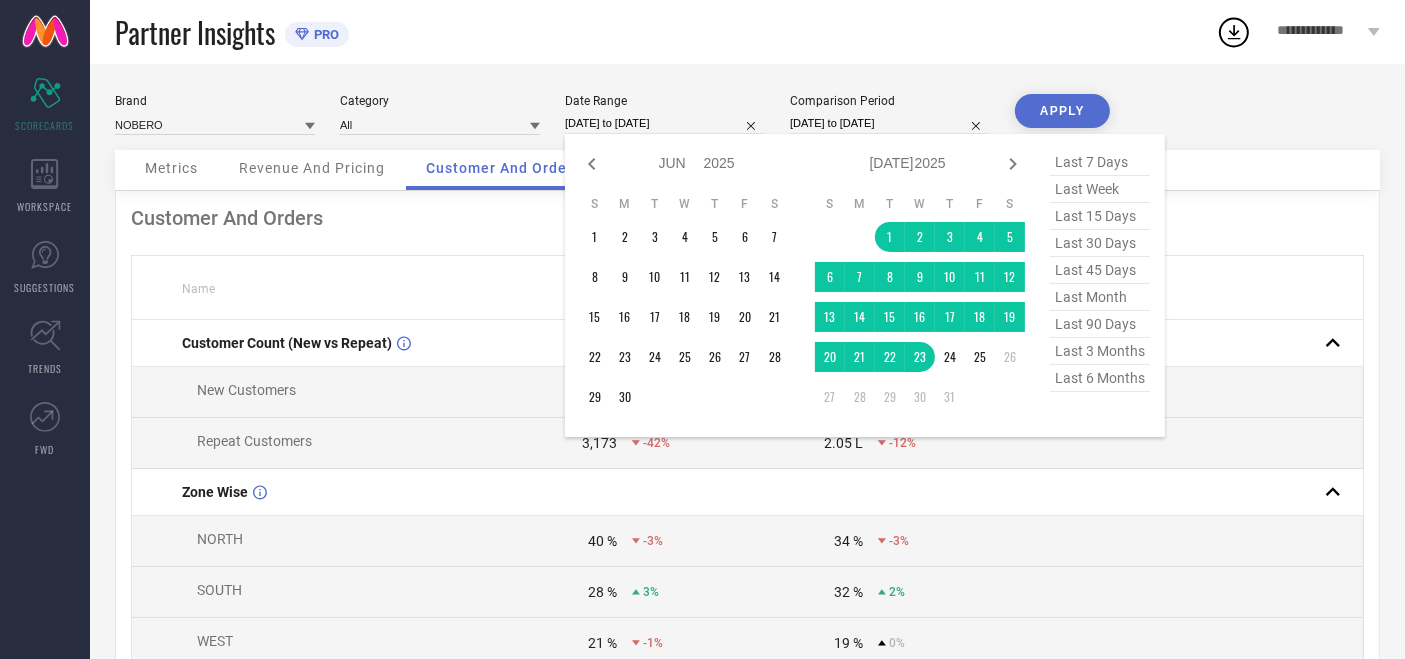 click 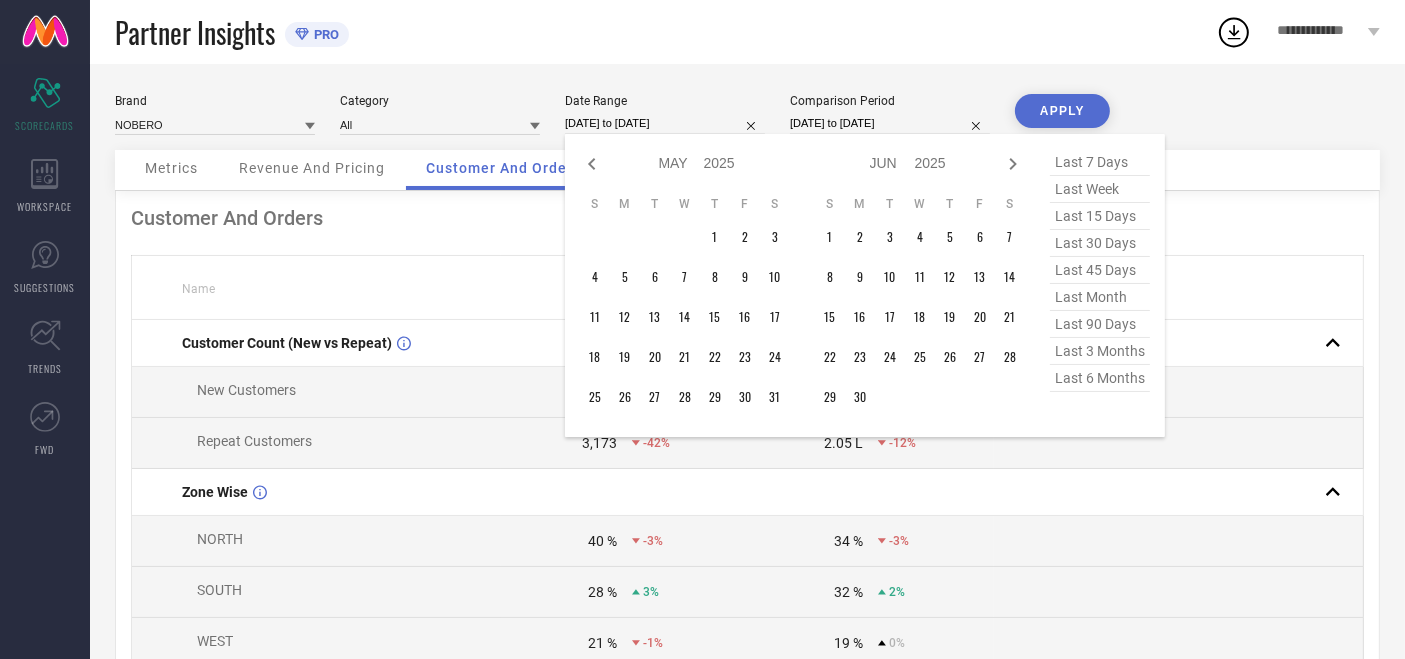click 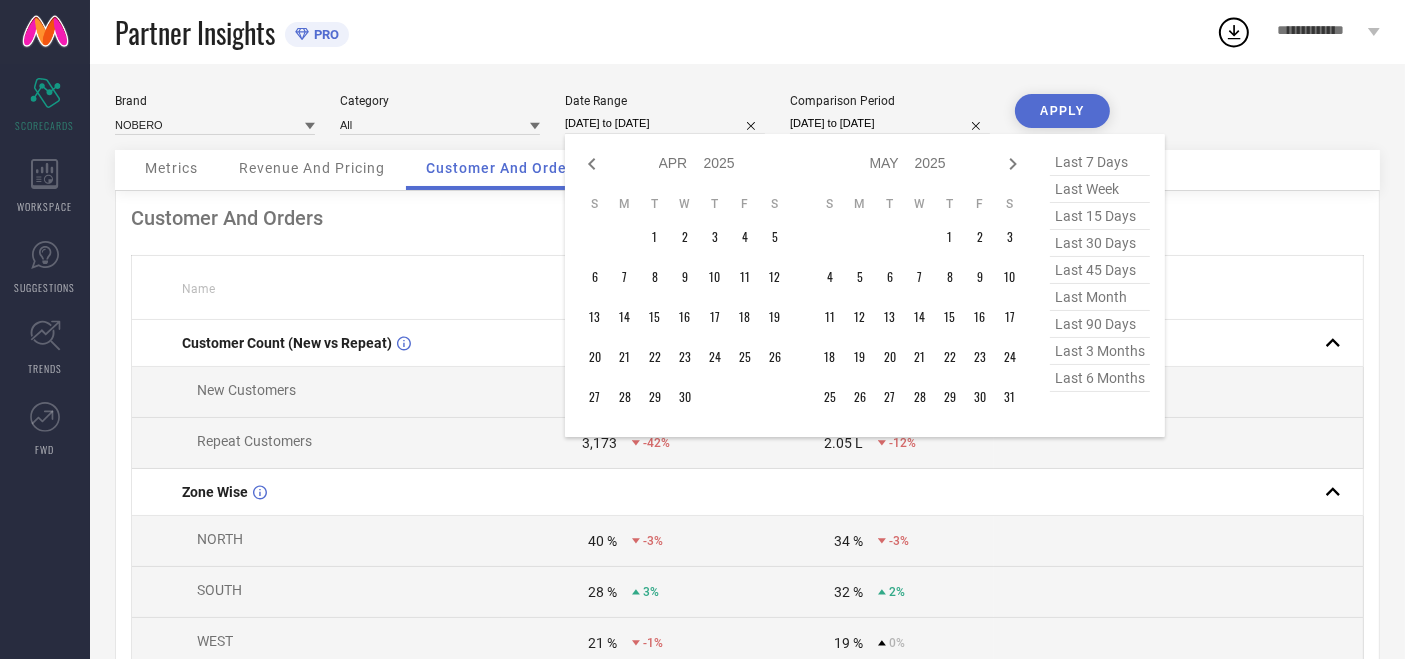 click 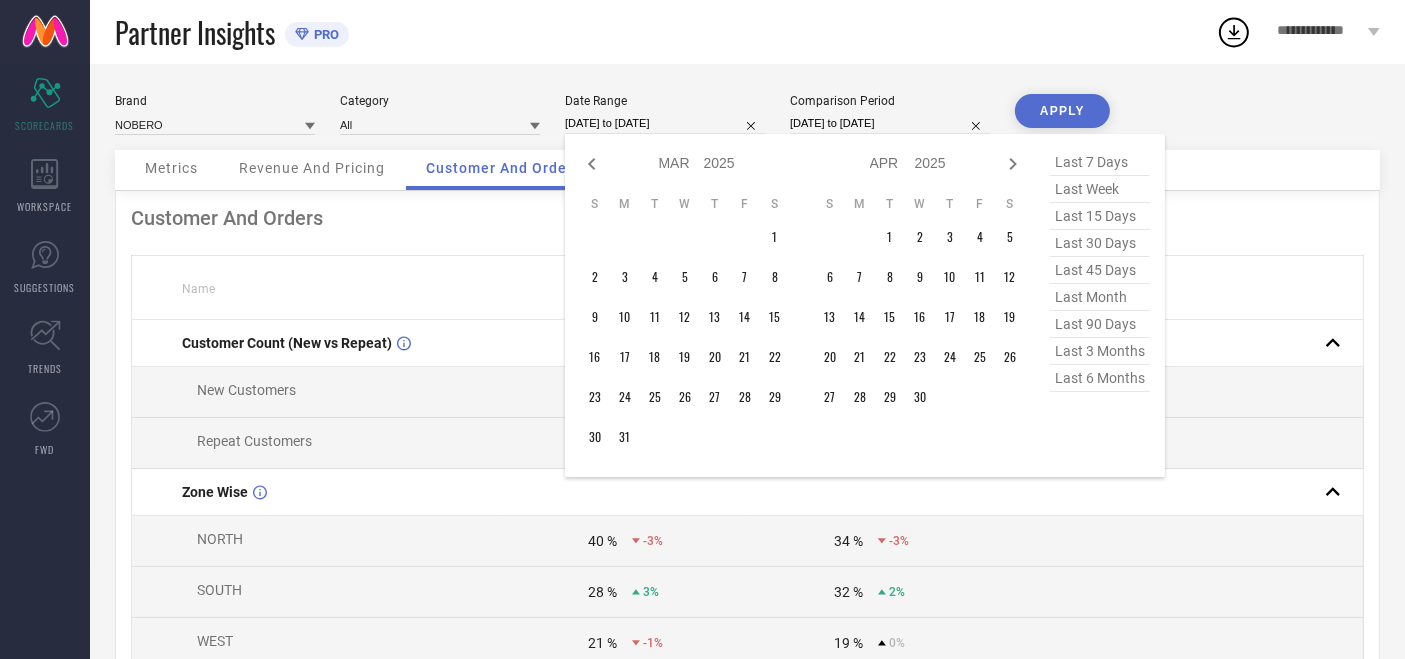 click 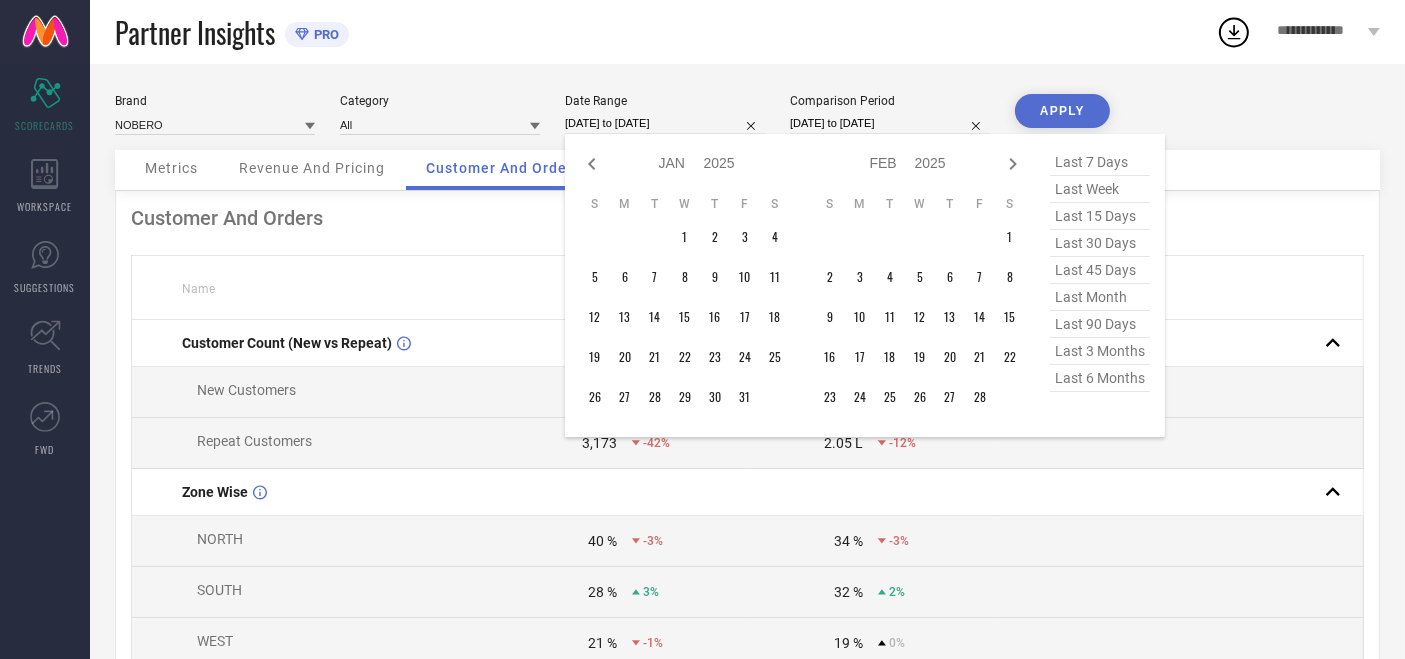 click 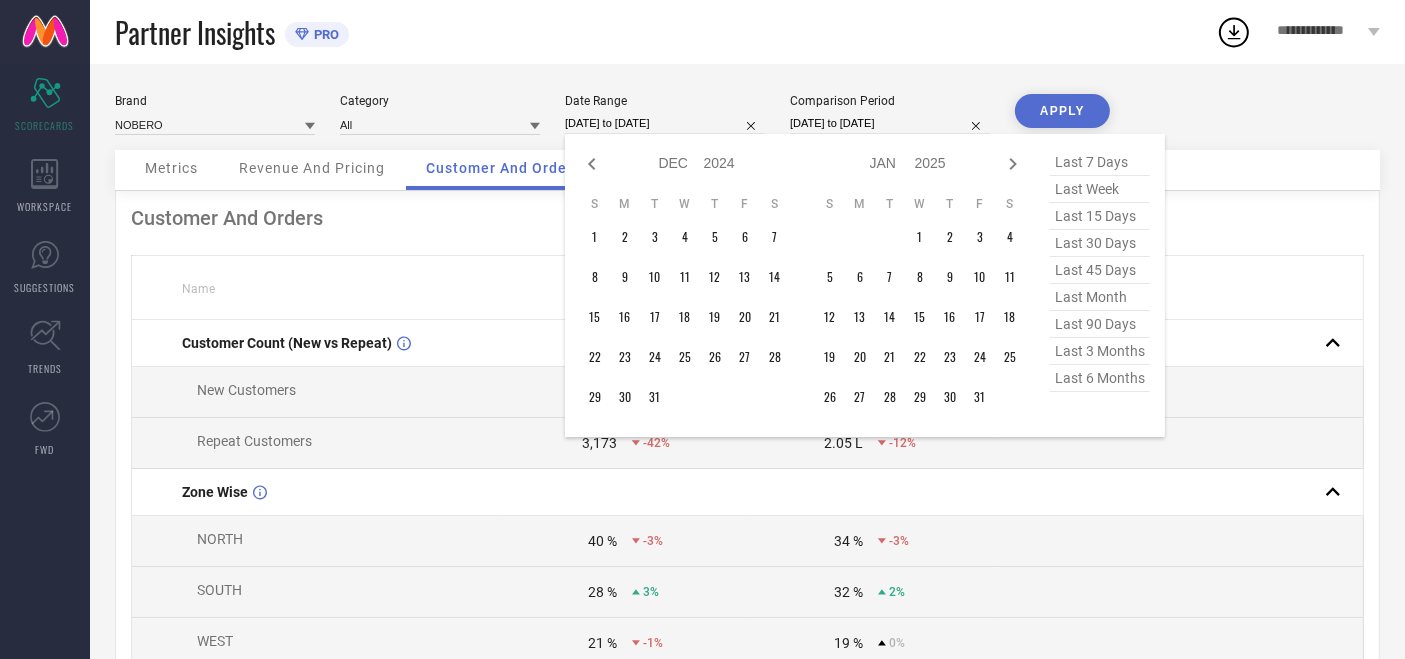 click 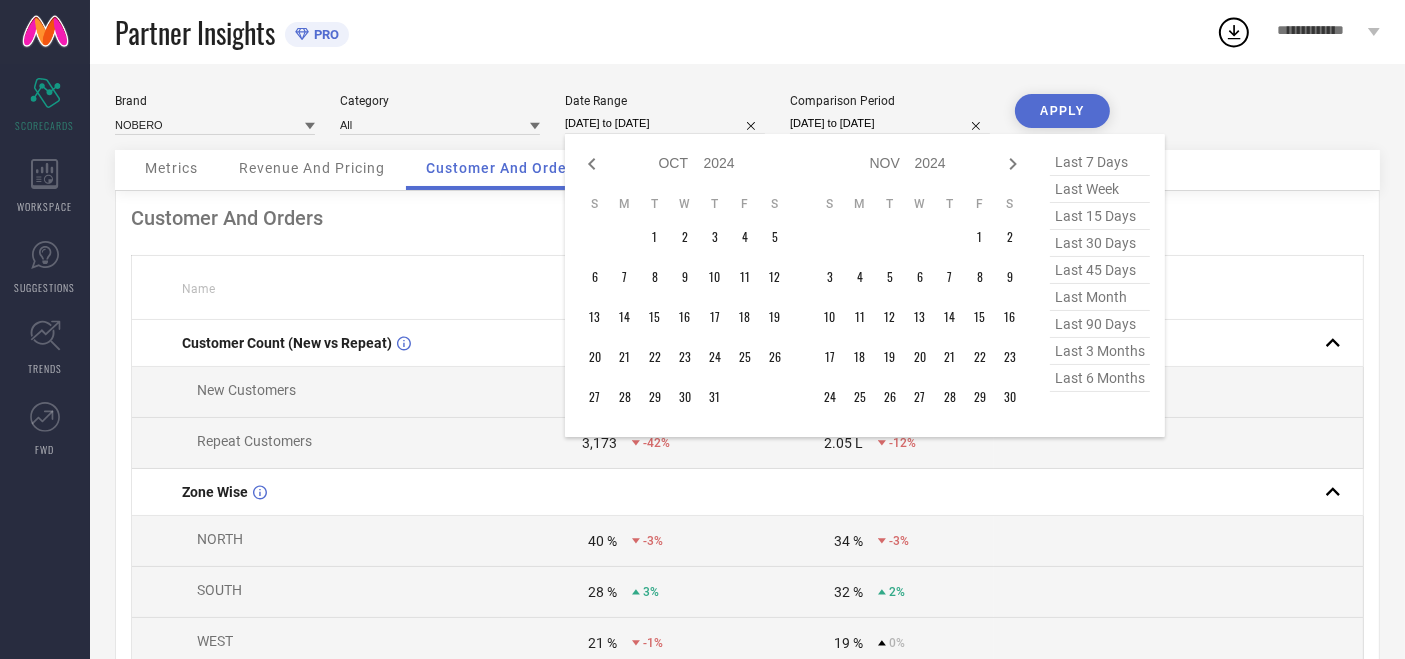 click 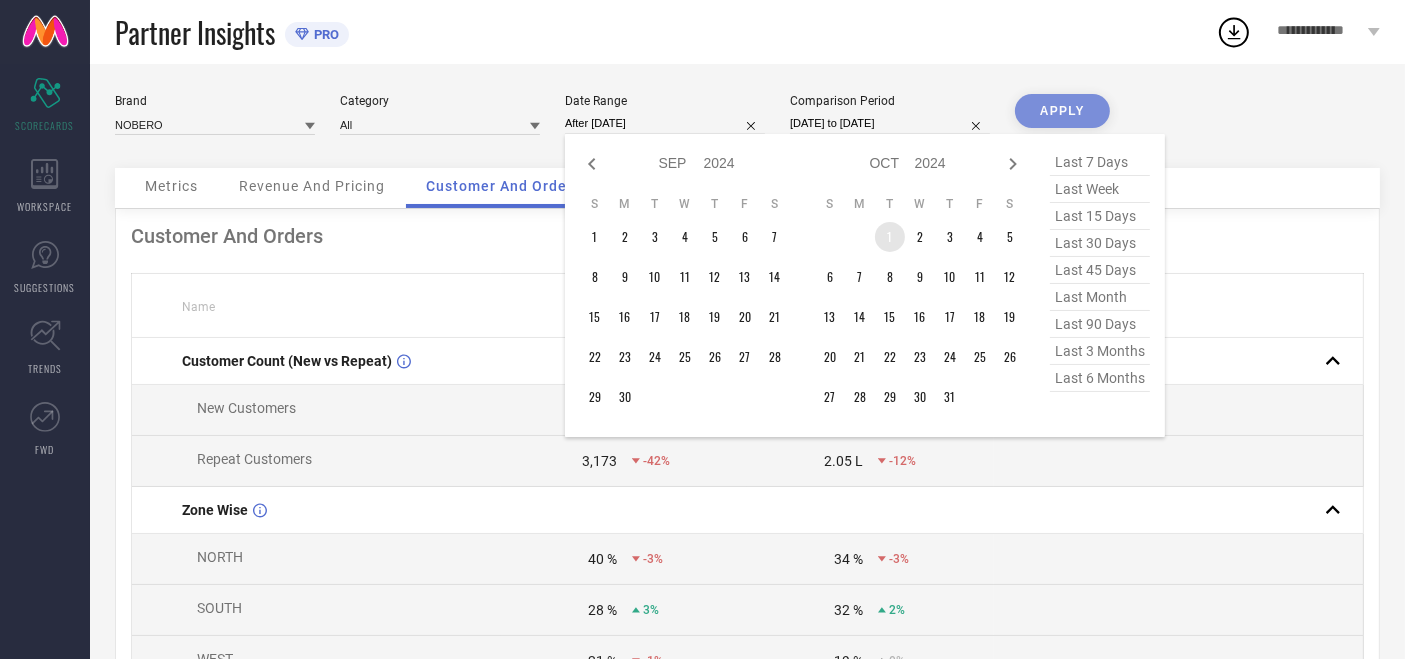click on "1" at bounding box center (890, 237) 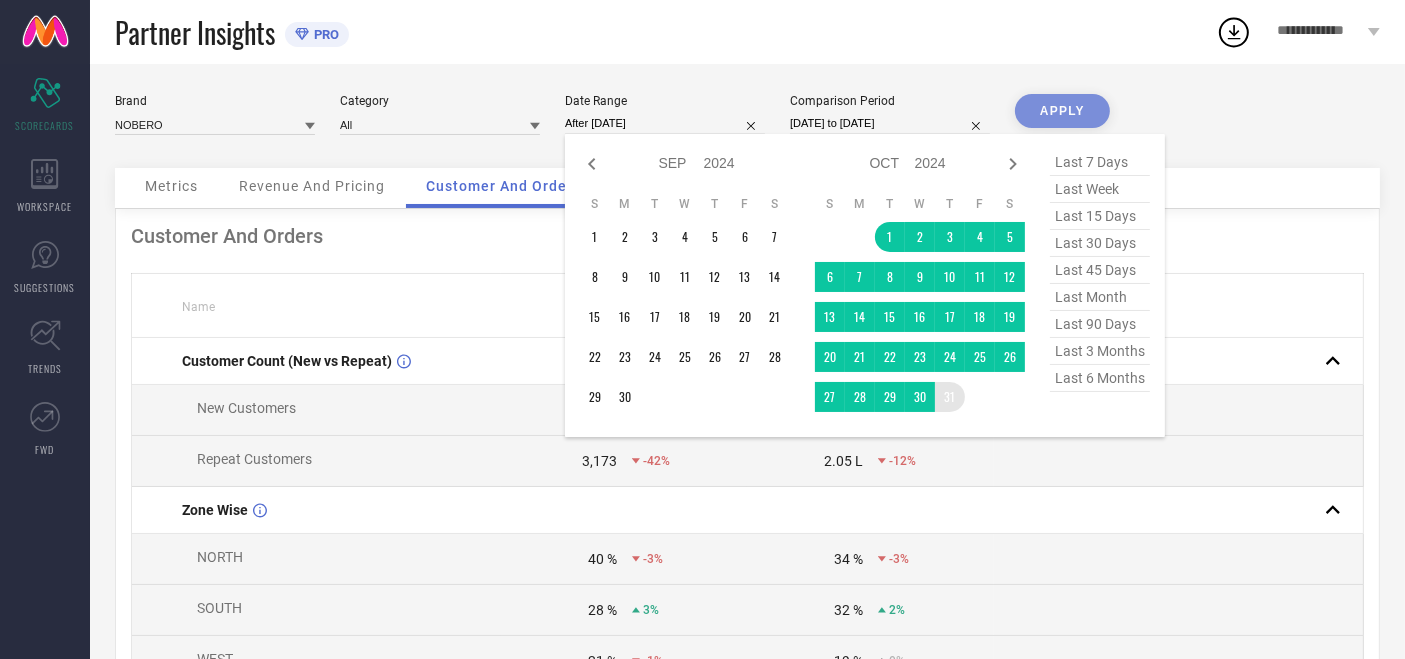 type on "[DATE] to [DATE]" 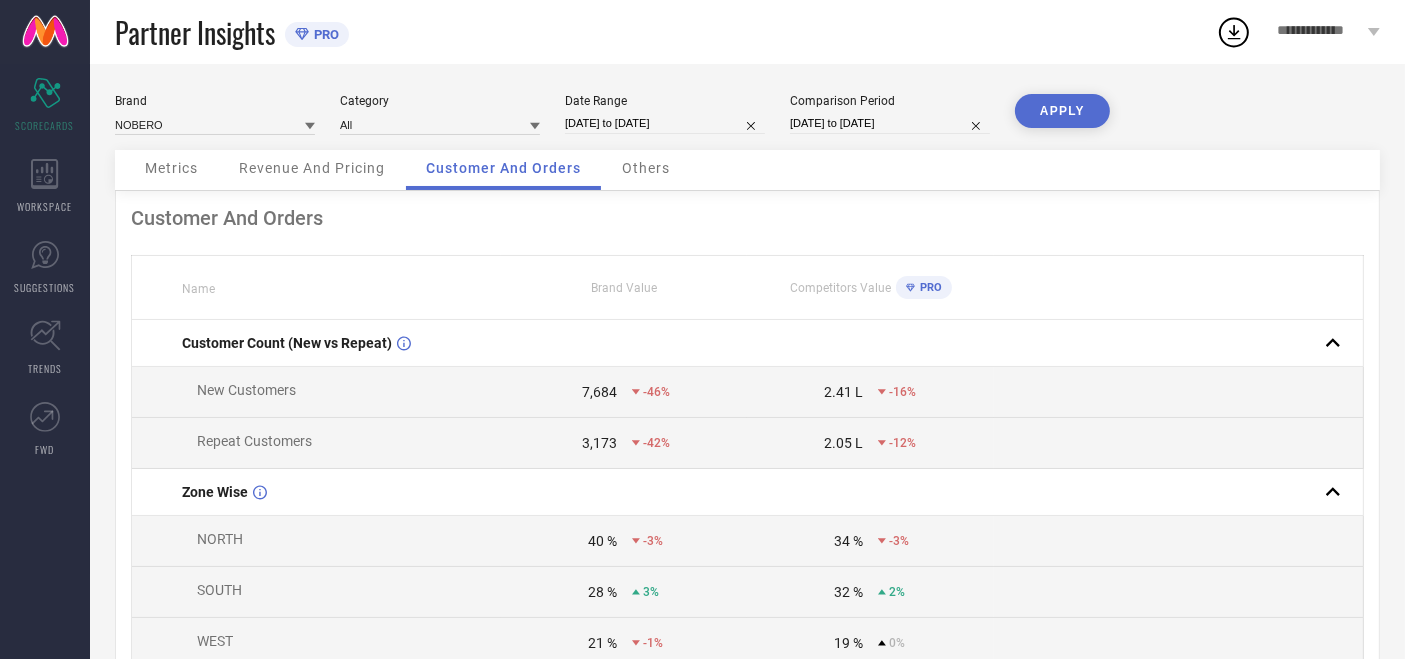 select on "9" 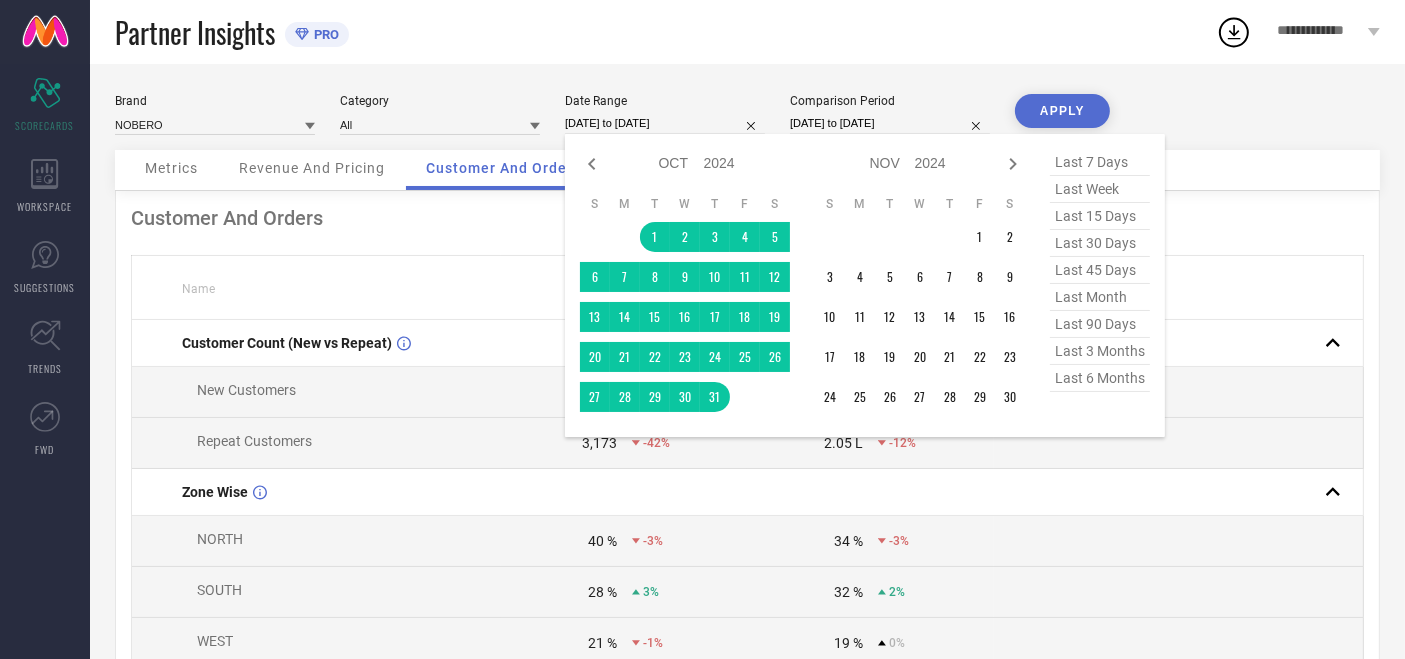 click on "[DATE] to [DATE]" at bounding box center [665, 123] 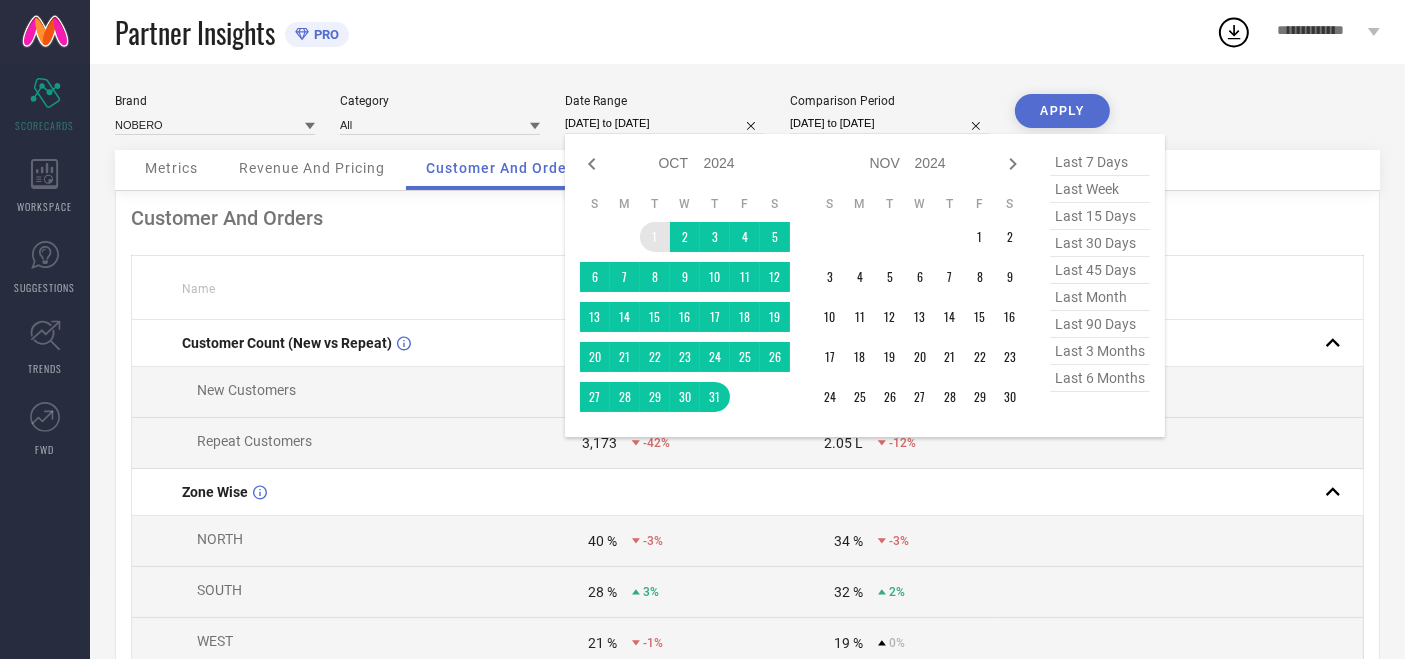 type on "After [DATE]" 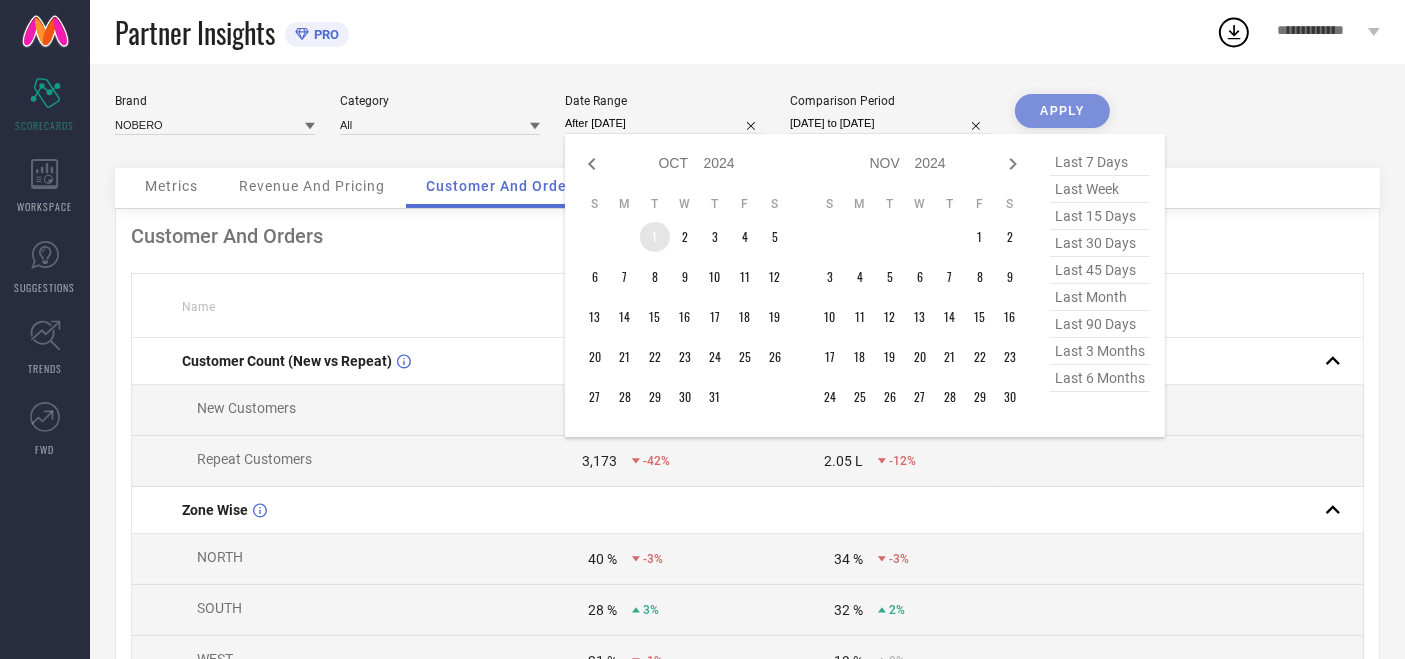 click on "1" at bounding box center (655, 237) 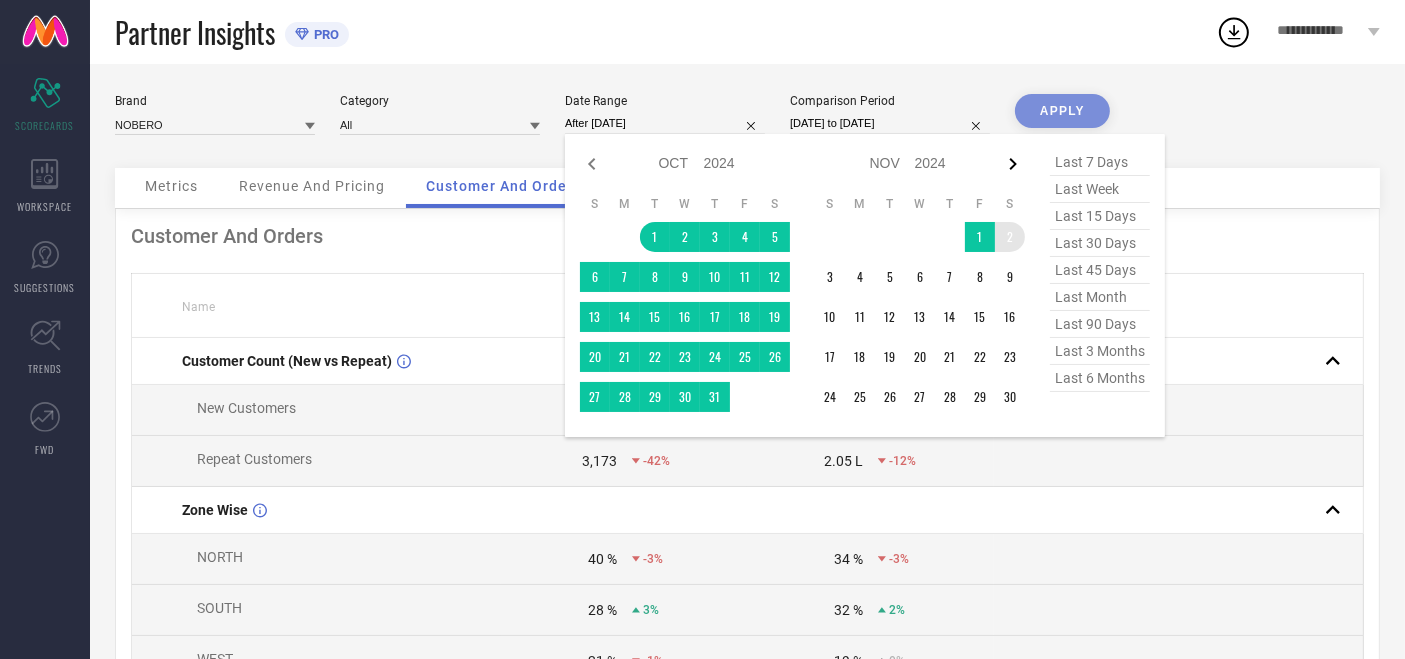 click 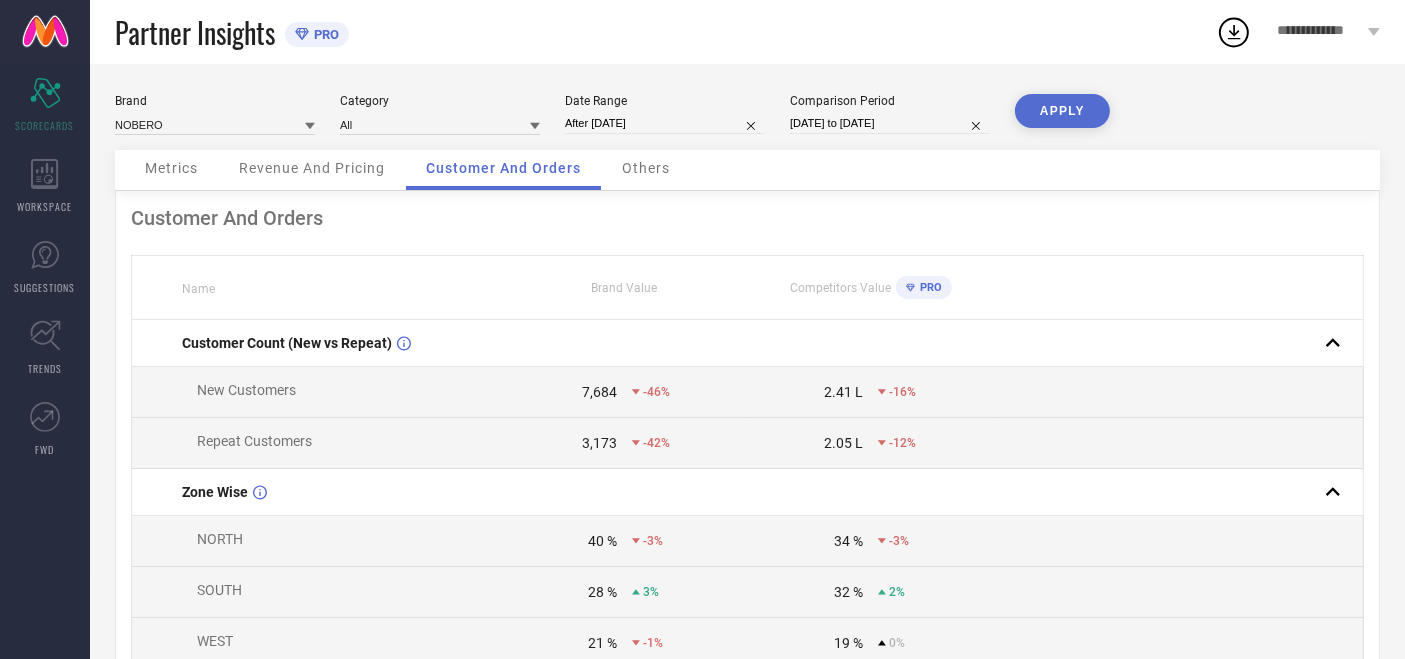 type on "[DATE] to [DATE]" 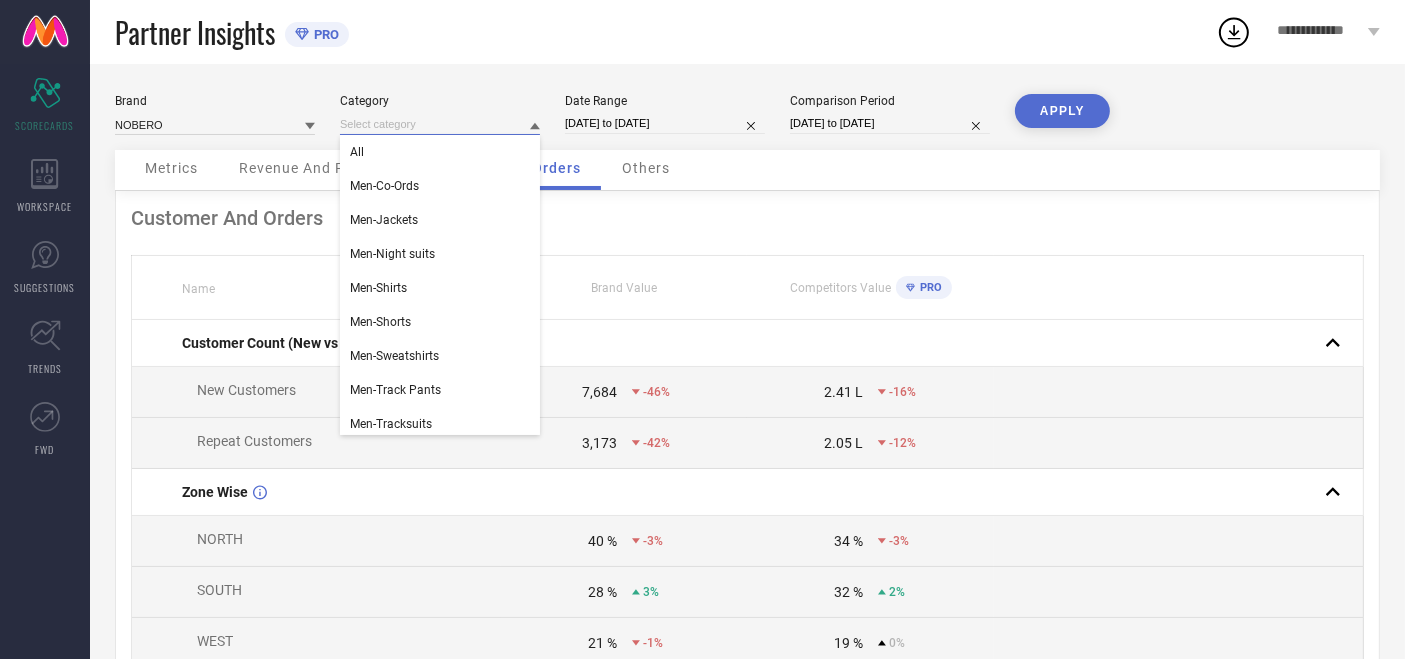 click at bounding box center (440, 124) 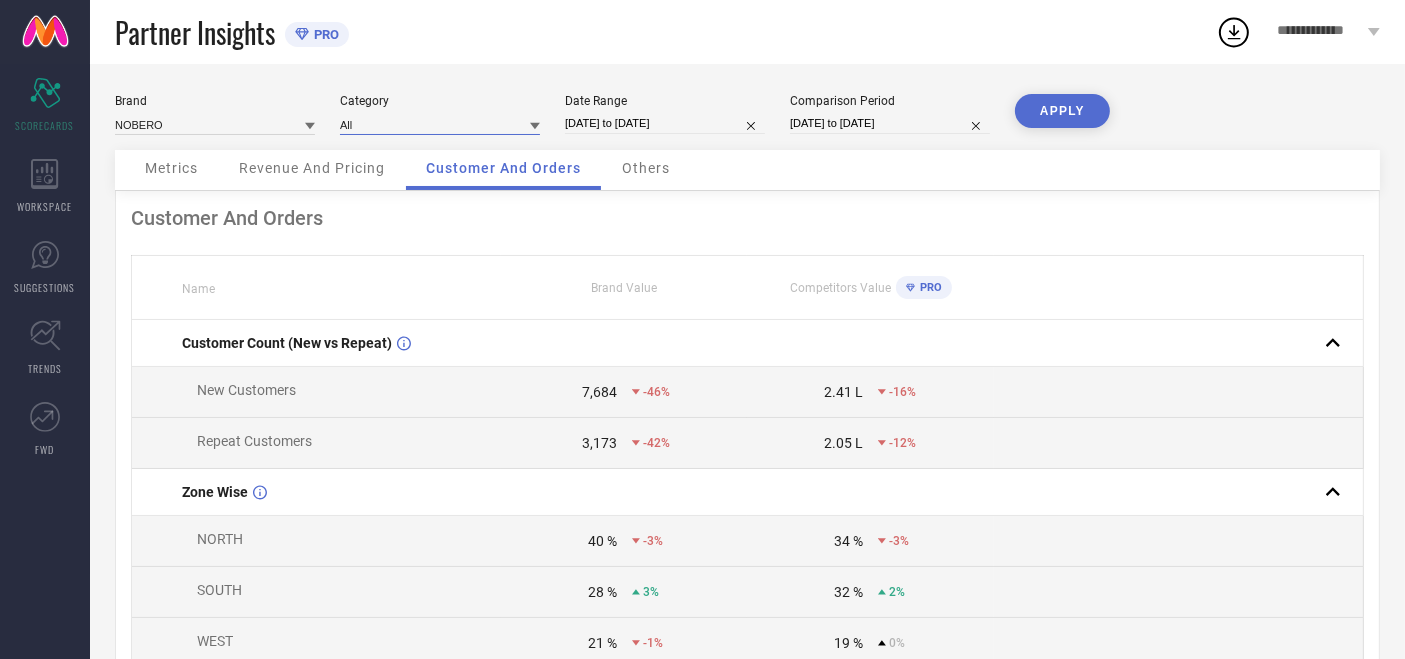 click at bounding box center (440, 124) 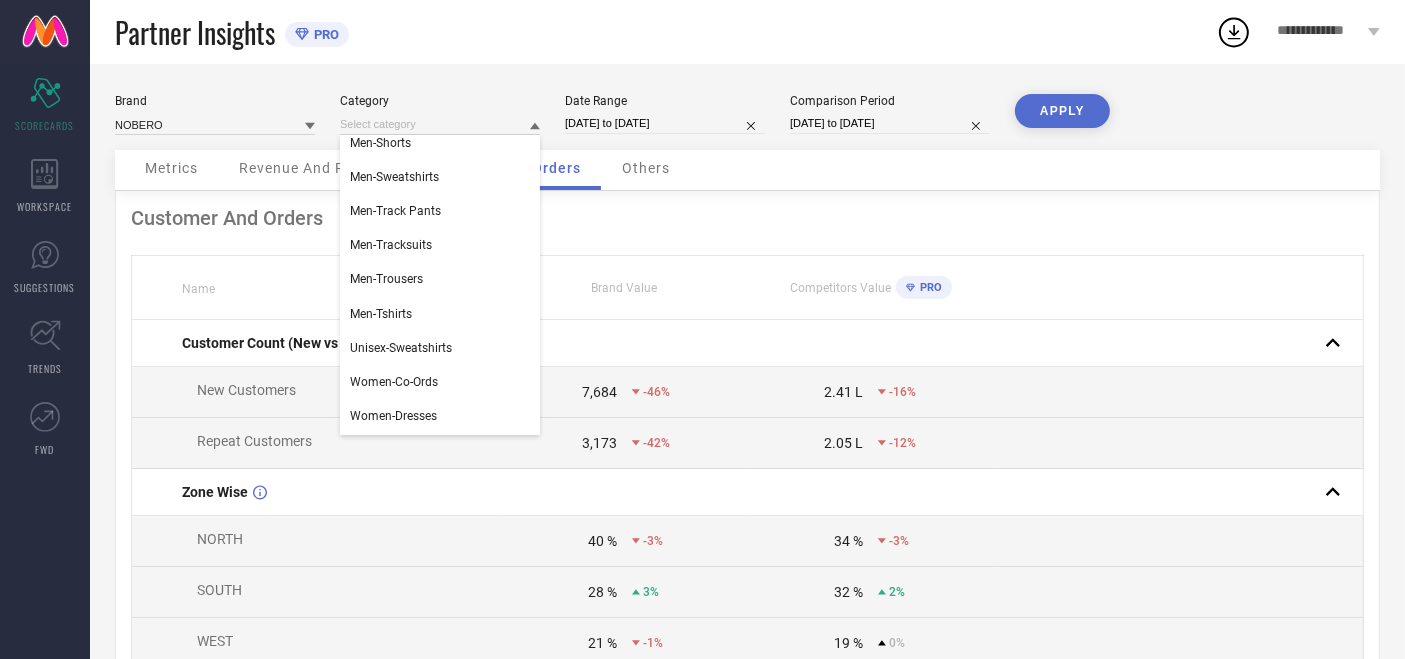 scroll, scrollTop: 159, scrollLeft: 0, axis: vertical 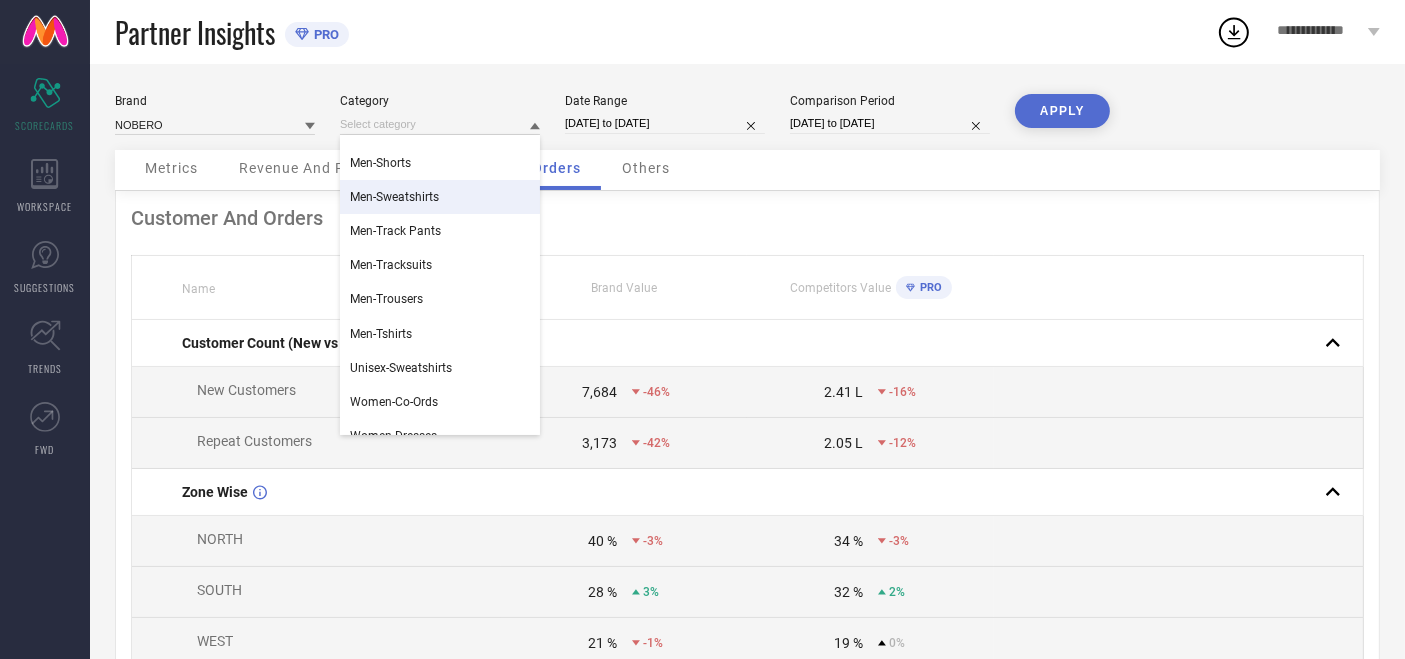 click on "Men-Sweatshirts" at bounding box center (440, 197) 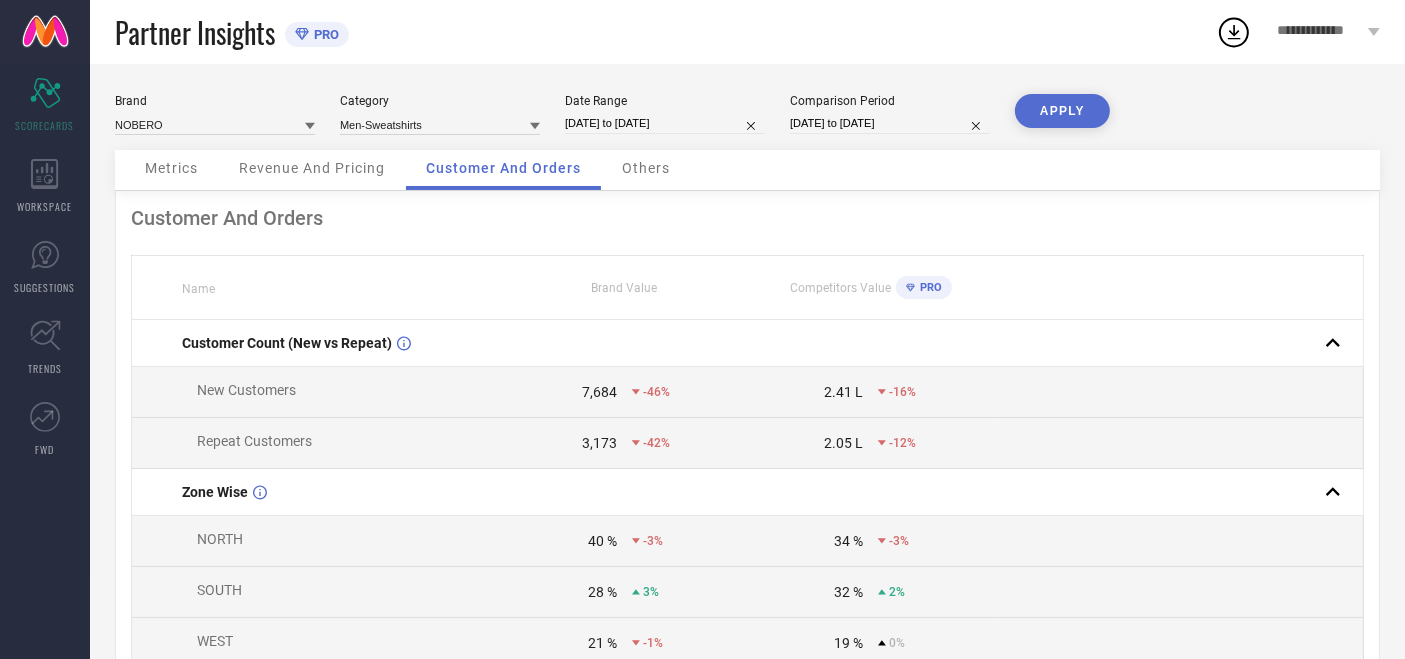 click on "APPLY" at bounding box center [1062, 111] 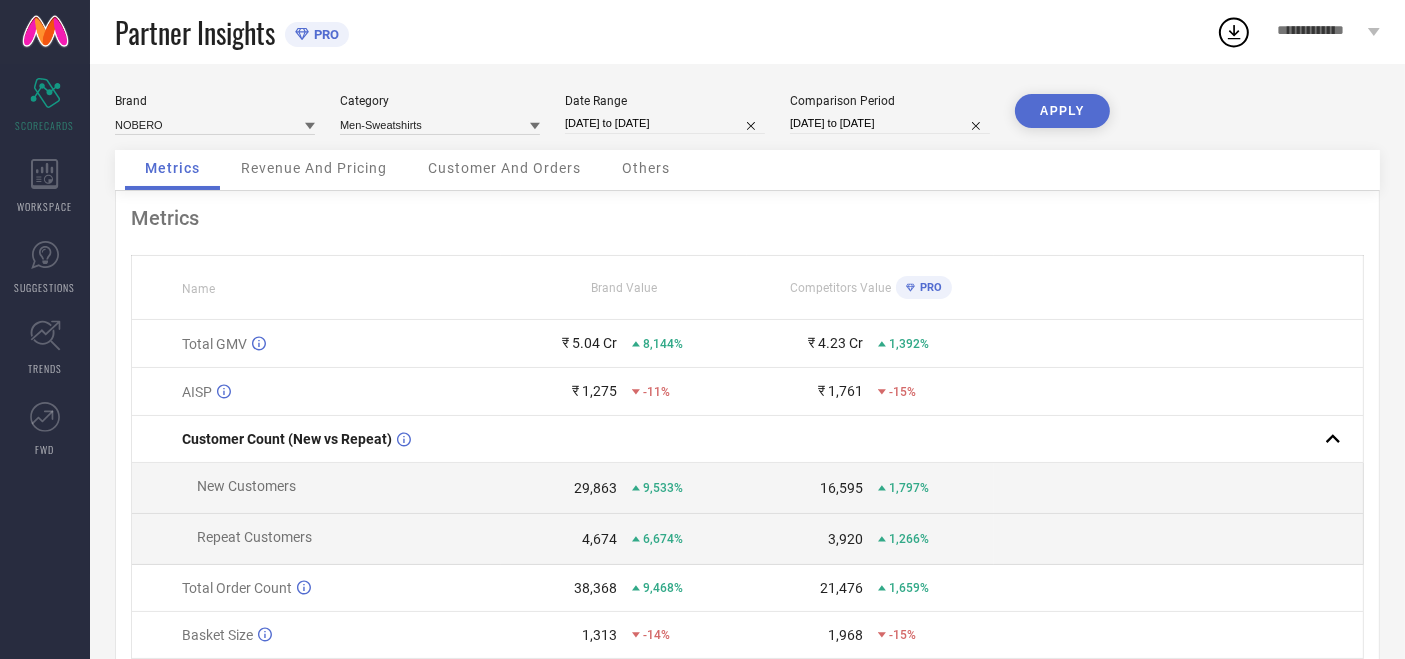 click on "Customer And Orders" at bounding box center (504, 168) 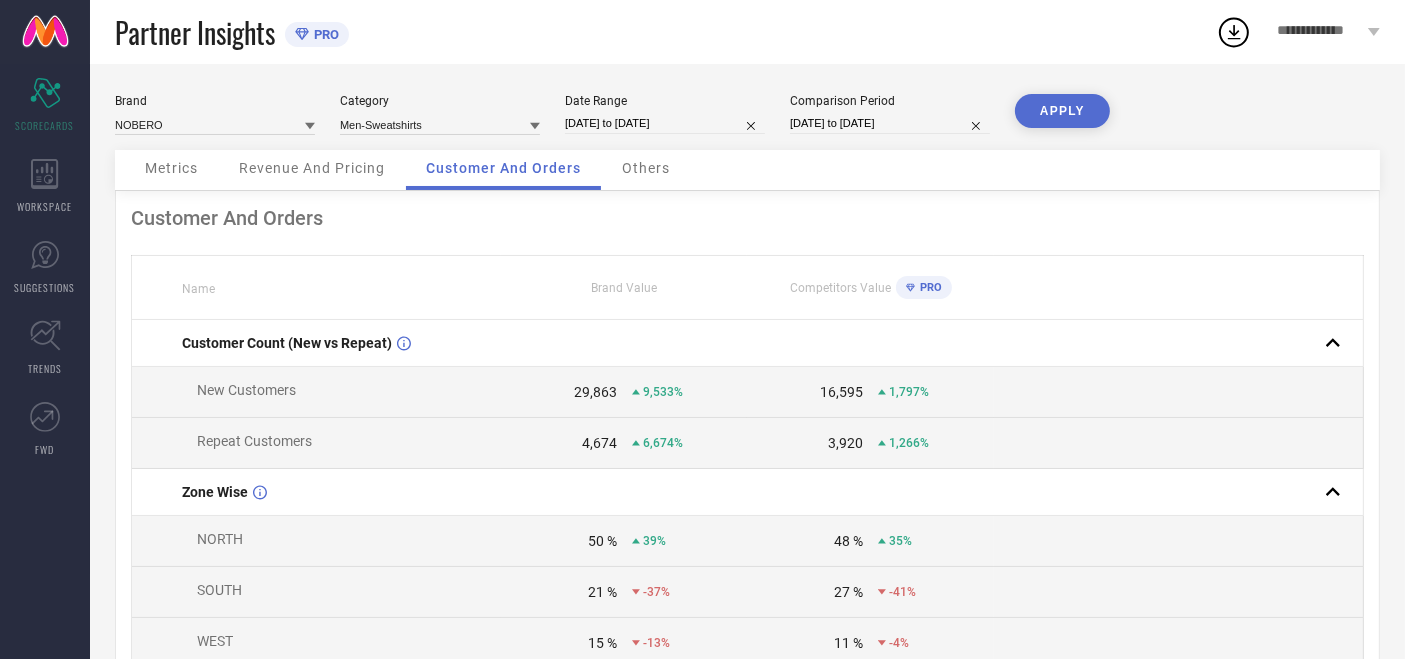 click on "Revenue And Pricing" at bounding box center [312, 168] 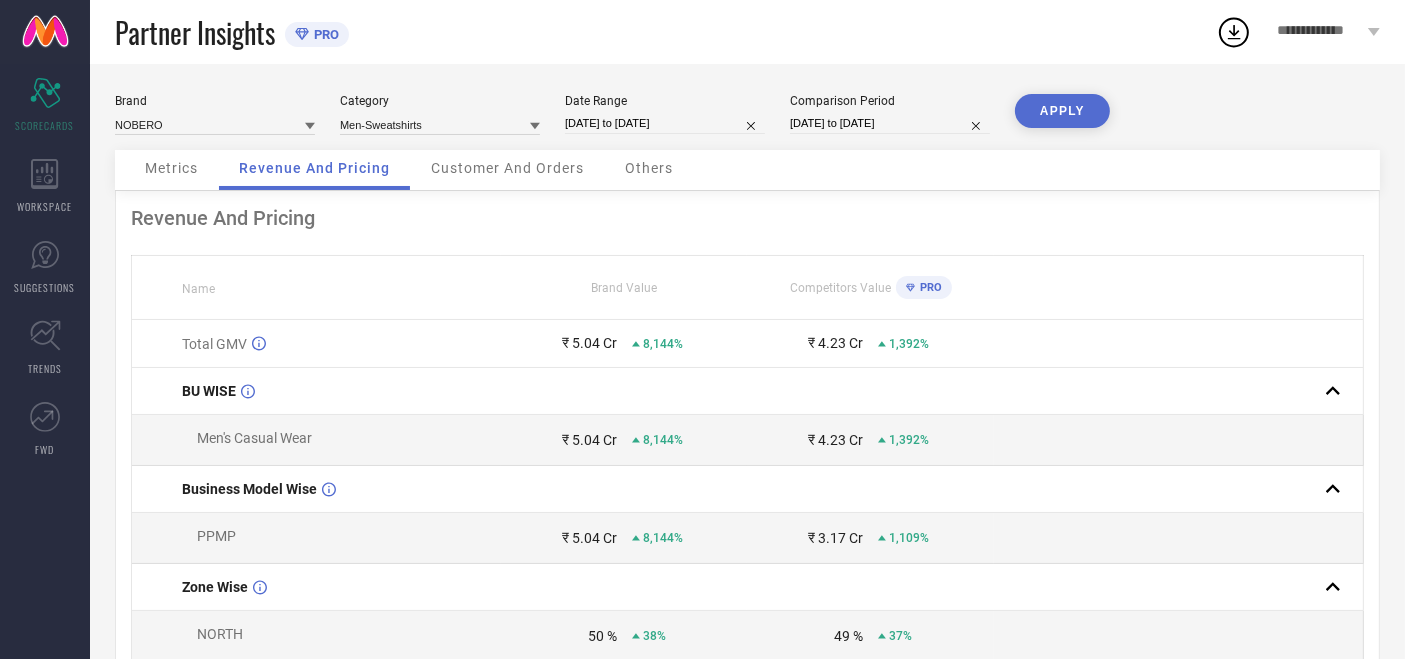 click on "Customer And Orders" at bounding box center (507, 168) 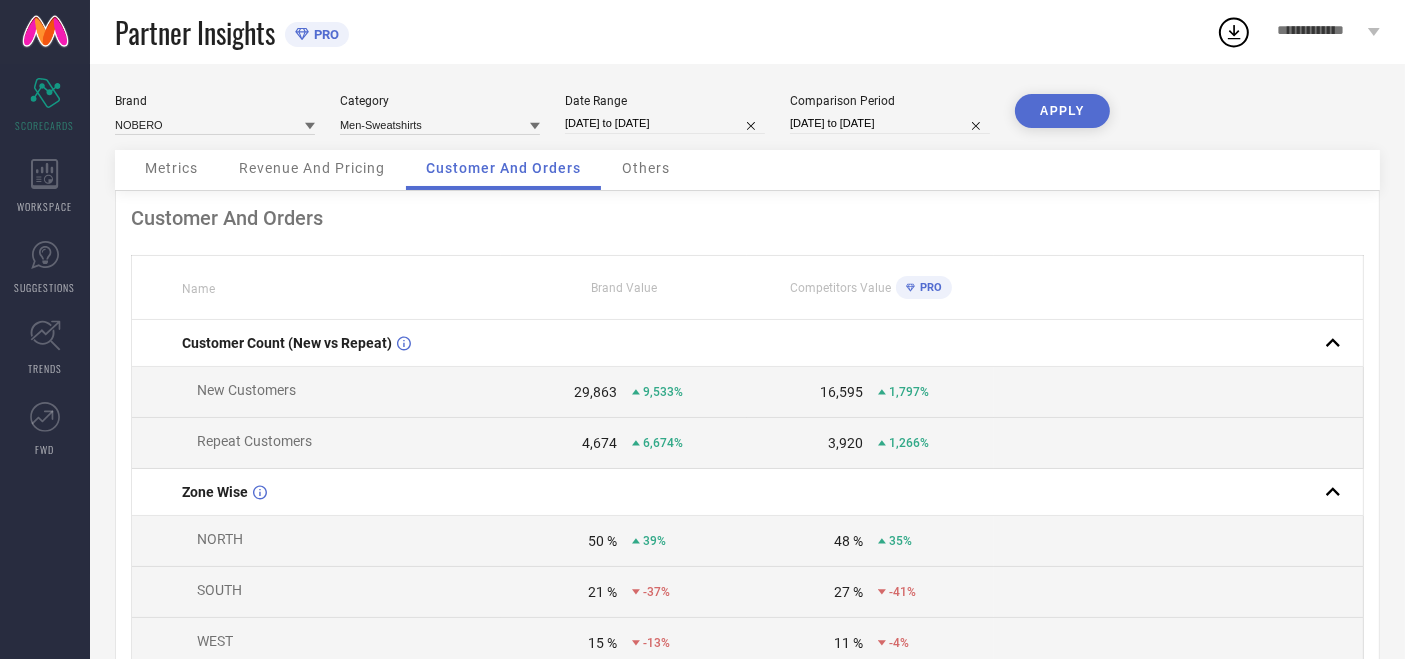 drag, startPoint x: 1403, startPoint y: 240, endPoint x: 1417, endPoint y: 261, distance: 25.23886 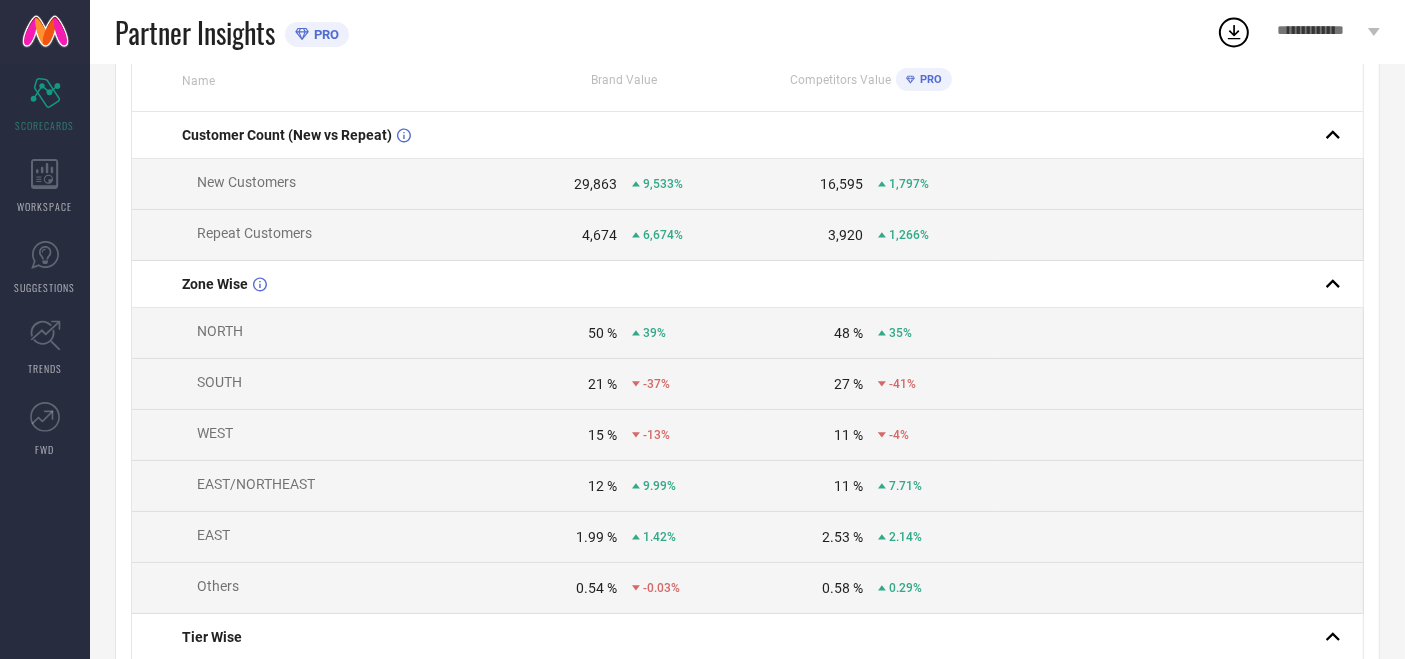 scroll, scrollTop: 0, scrollLeft: 0, axis: both 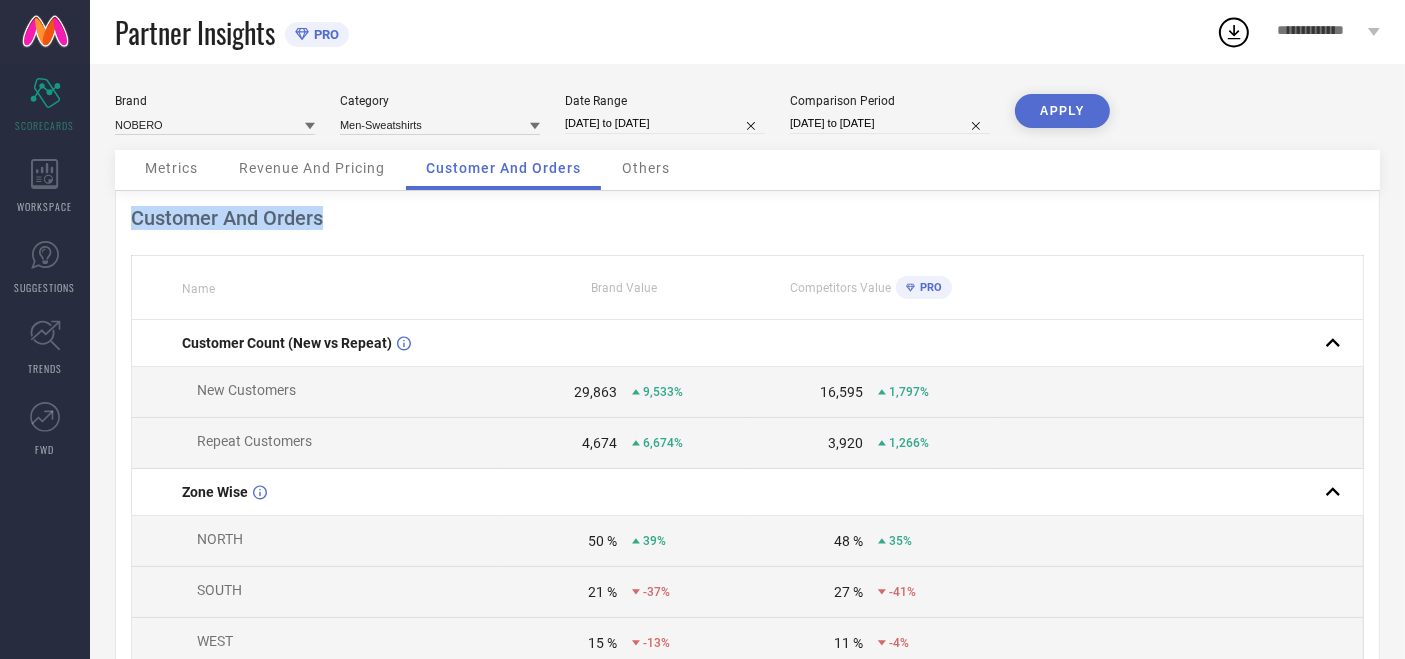 drag, startPoint x: 1403, startPoint y: 166, endPoint x: 1390, endPoint y: 242, distance: 77.10383 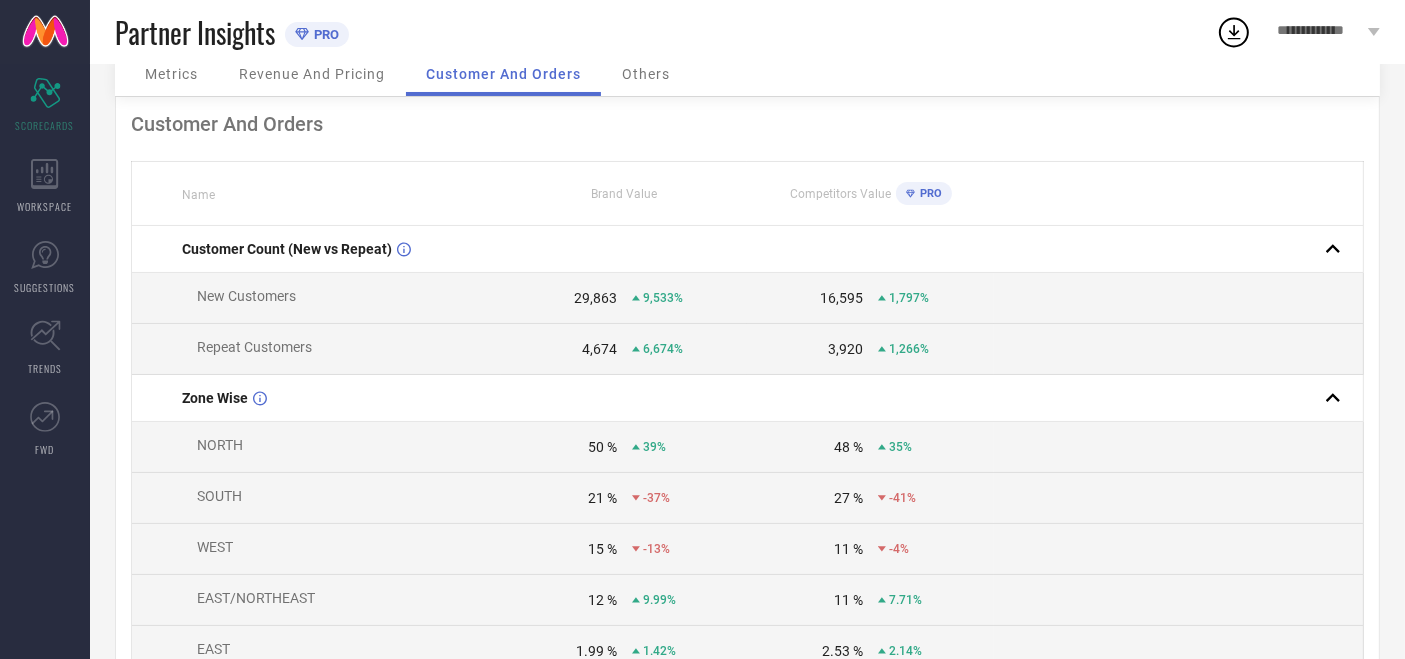 scroll, scrollTop: 0, scrollLeft: 0, axis: both 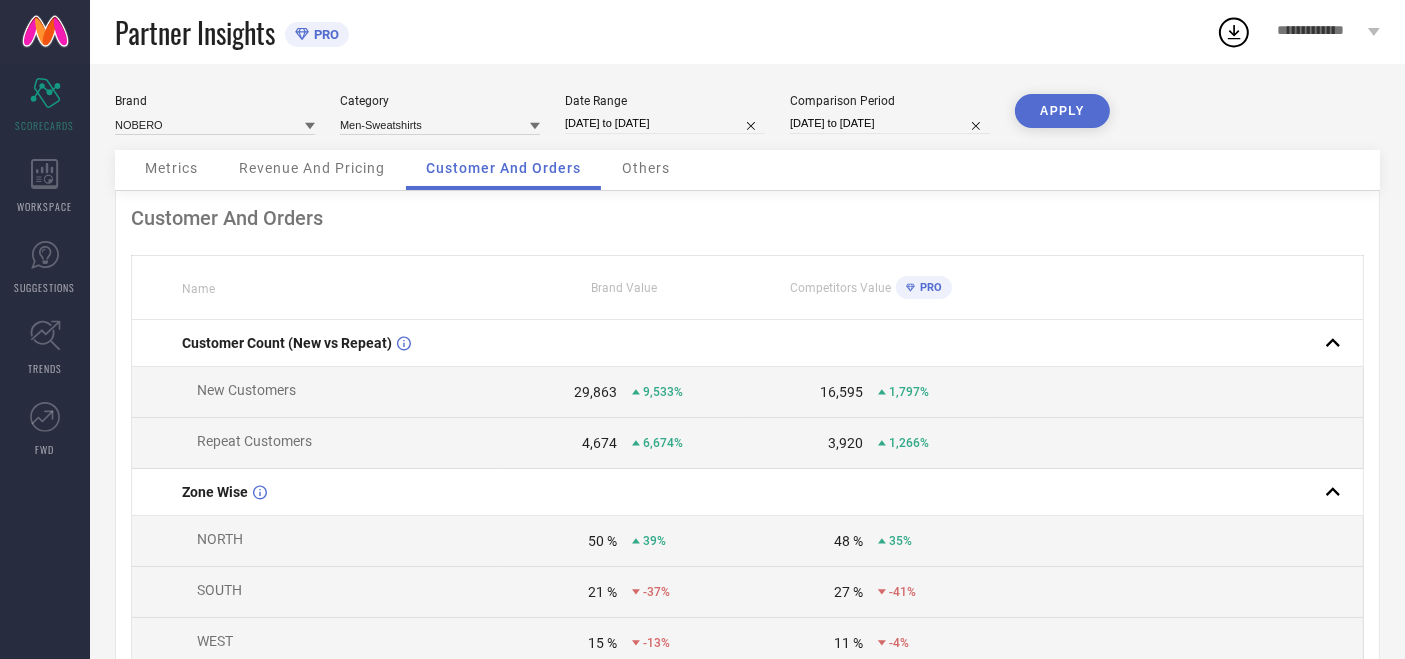 type 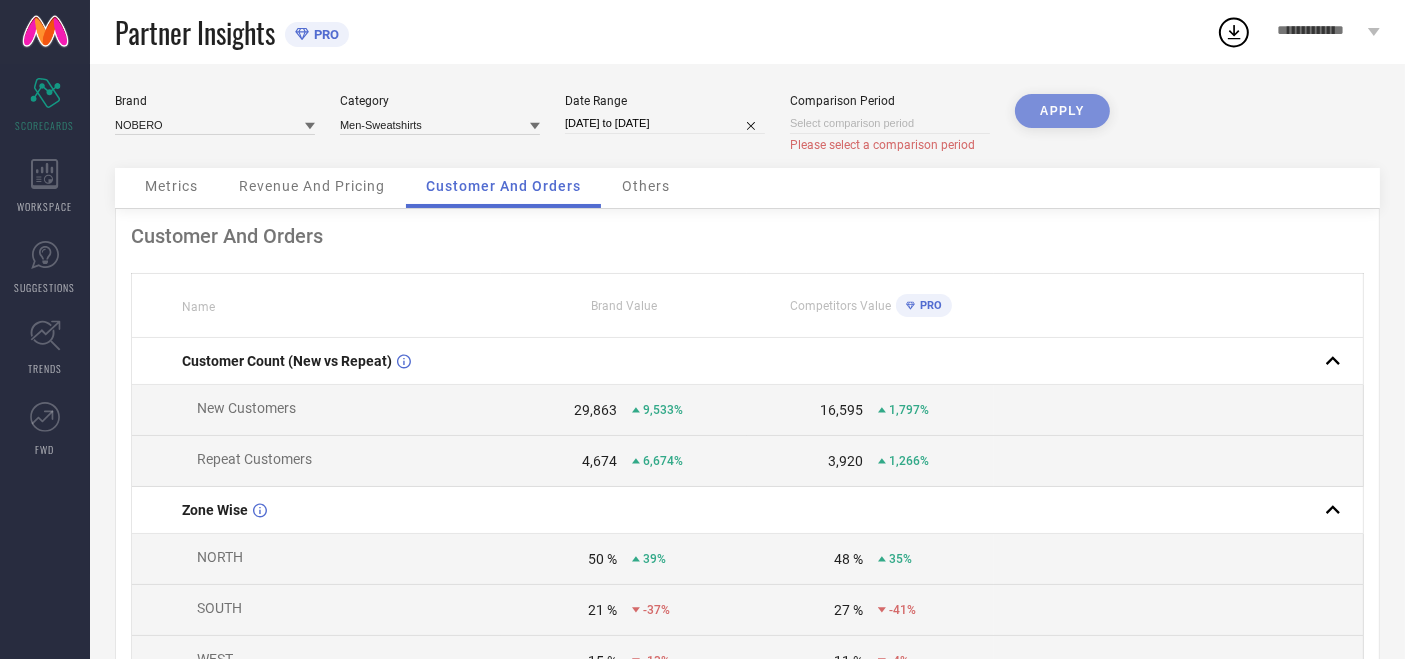 select on "6" 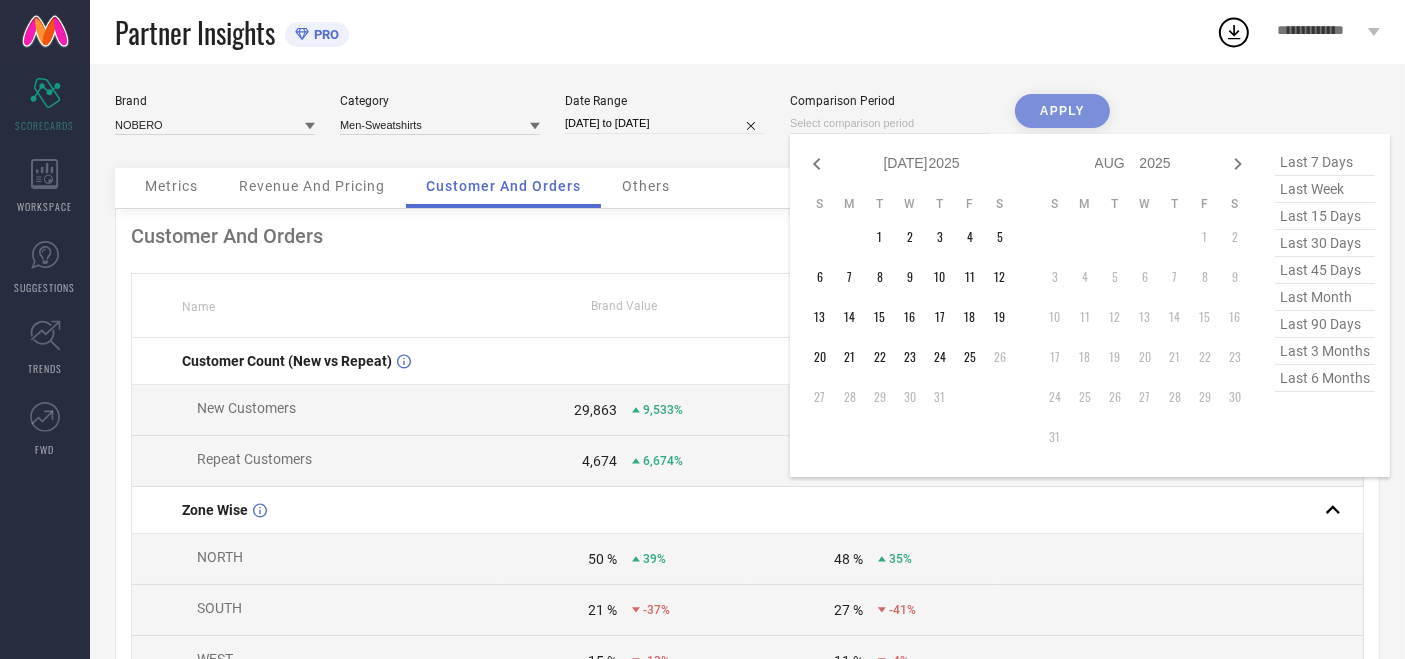click at bounding box center [890, 123] 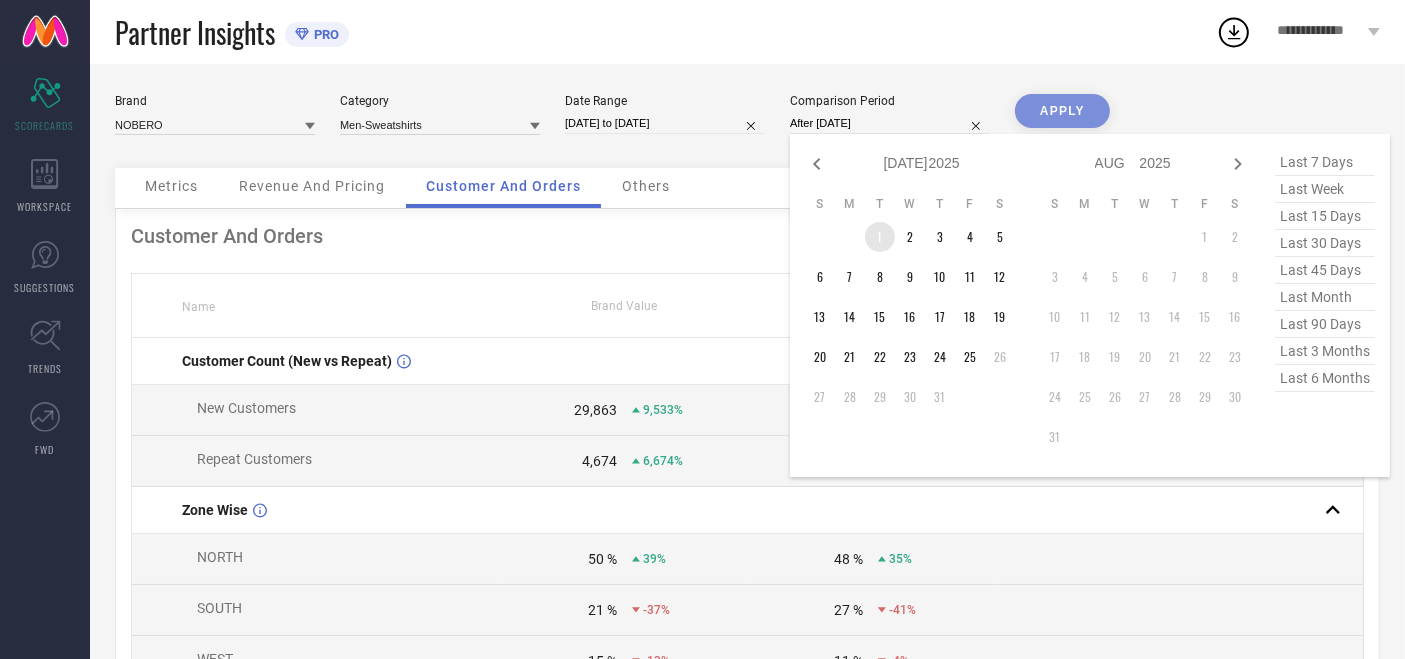 click on "1" at bounding box center (880, 237) 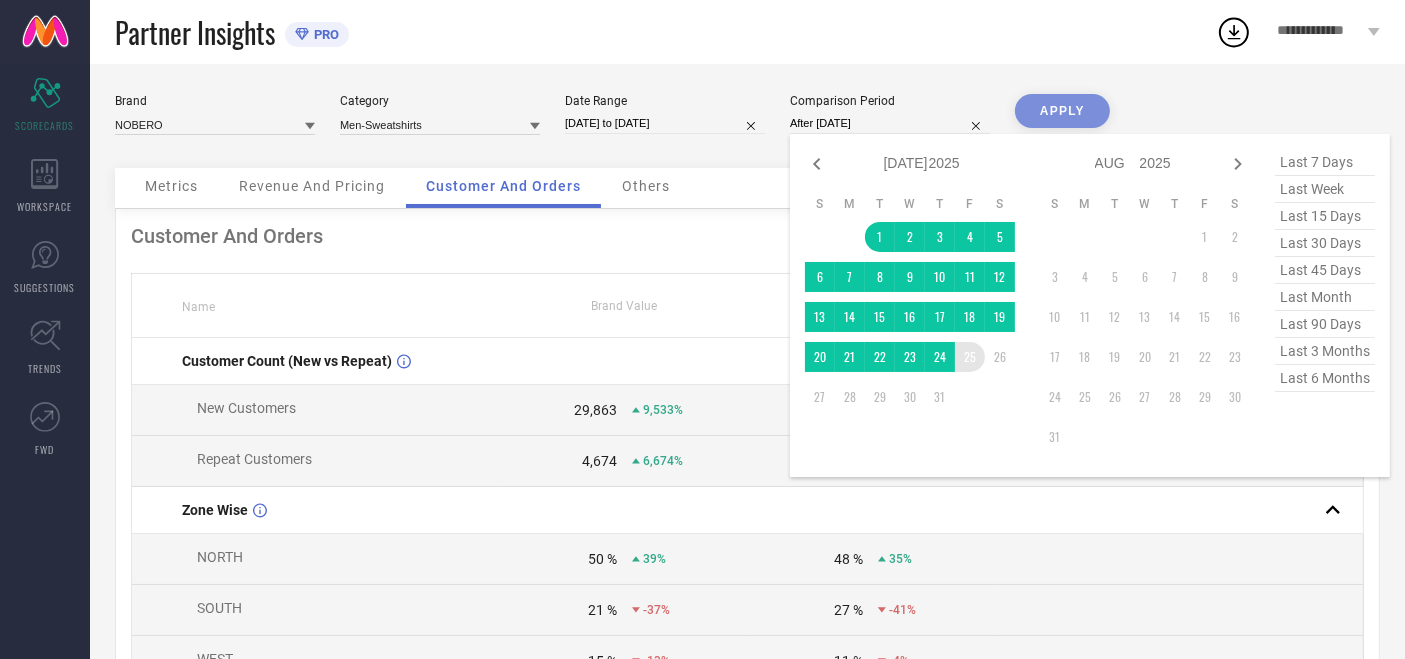 type on "[DATE] to [DATE]" 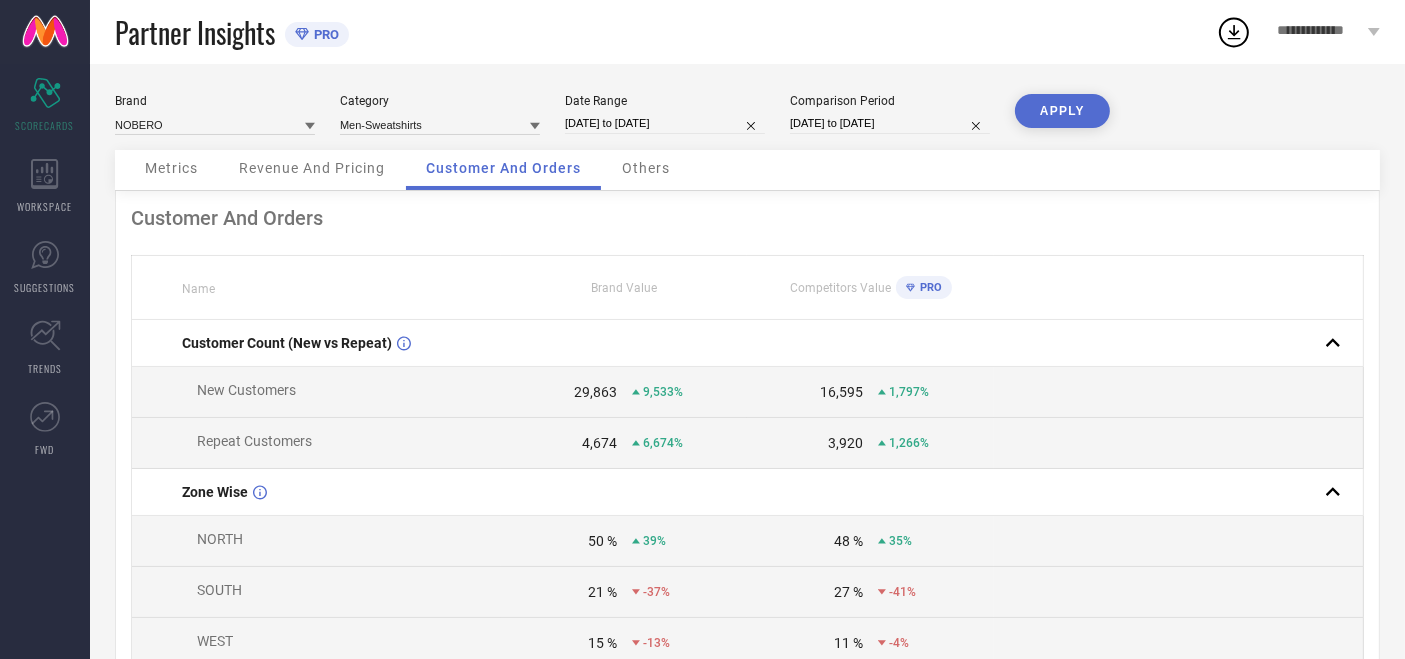 click on "APPLY" at bounding box center [1062, 111] 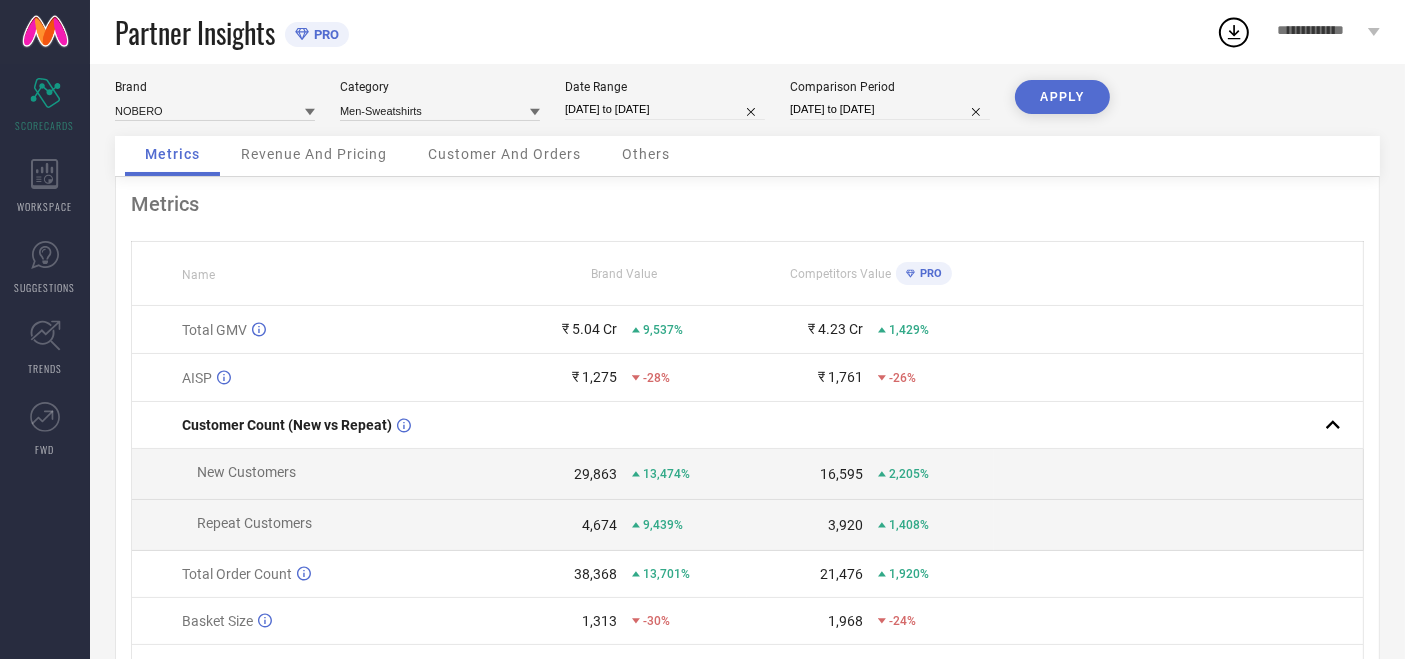 scroll, scrollTop: 23, scrollLeft: 0, axis: vertical 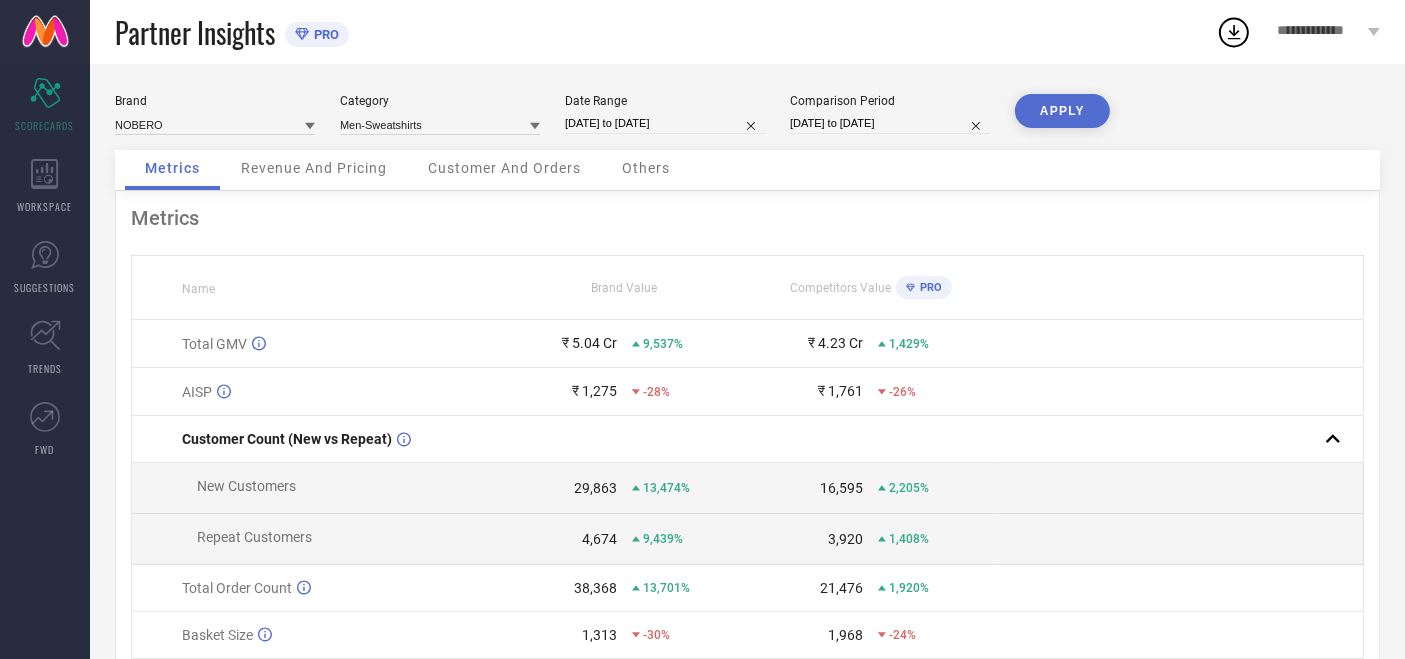 click on "Customer And Orders" at bounding box center (504, 168) 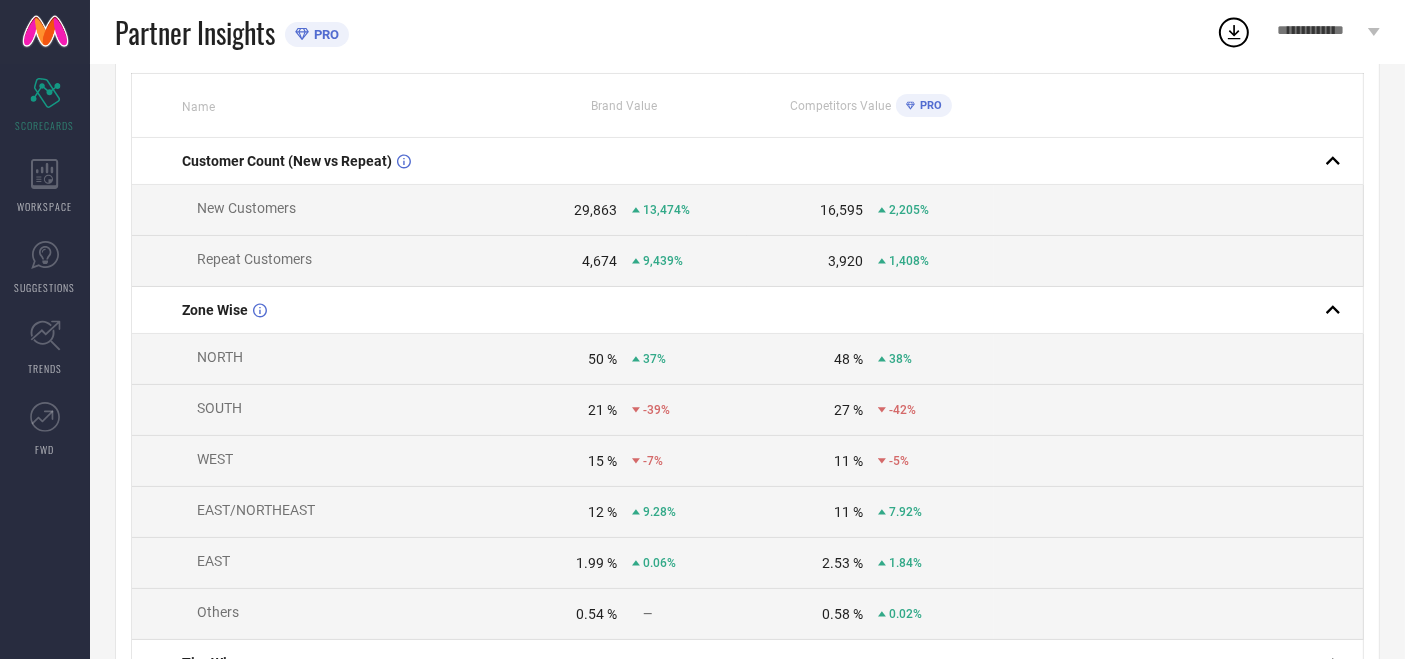 scroll, scrollTop: 191, scrollLeft: 0, axis: vertical 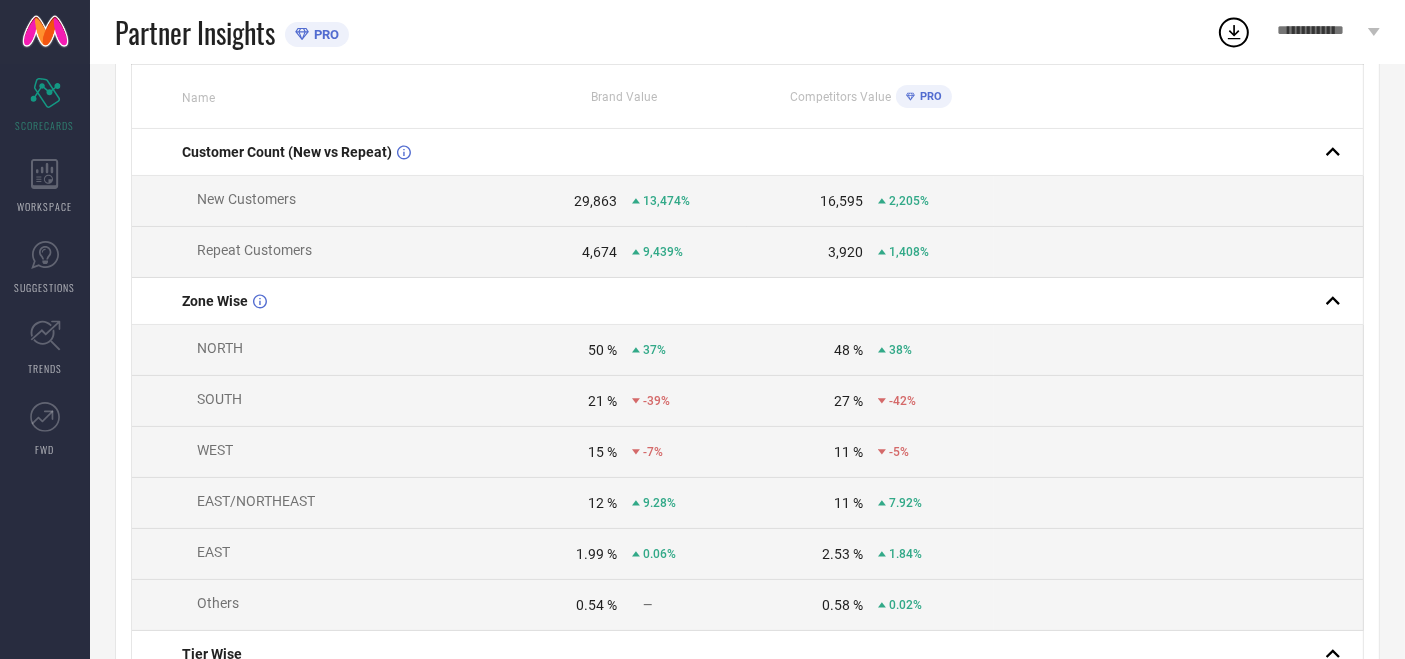 click on "0.54 %" at bounding box center [596, 605] 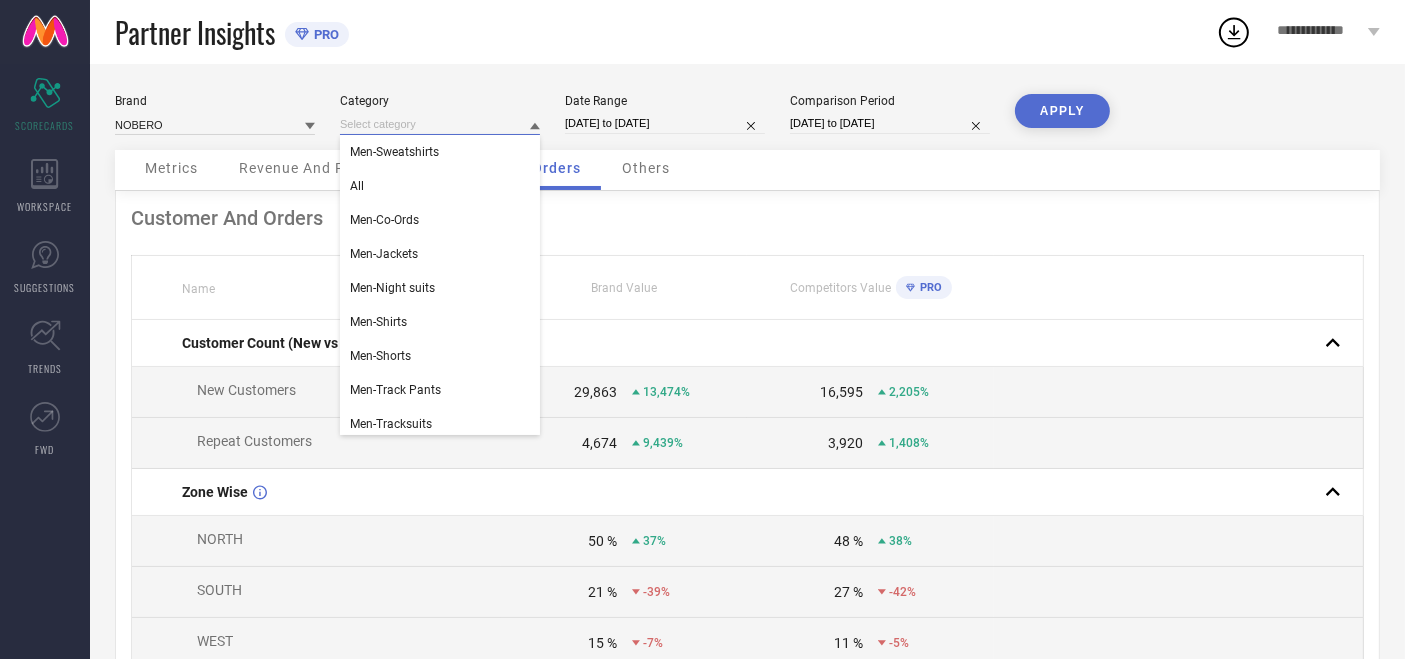 click at bounding box center [440, 124] 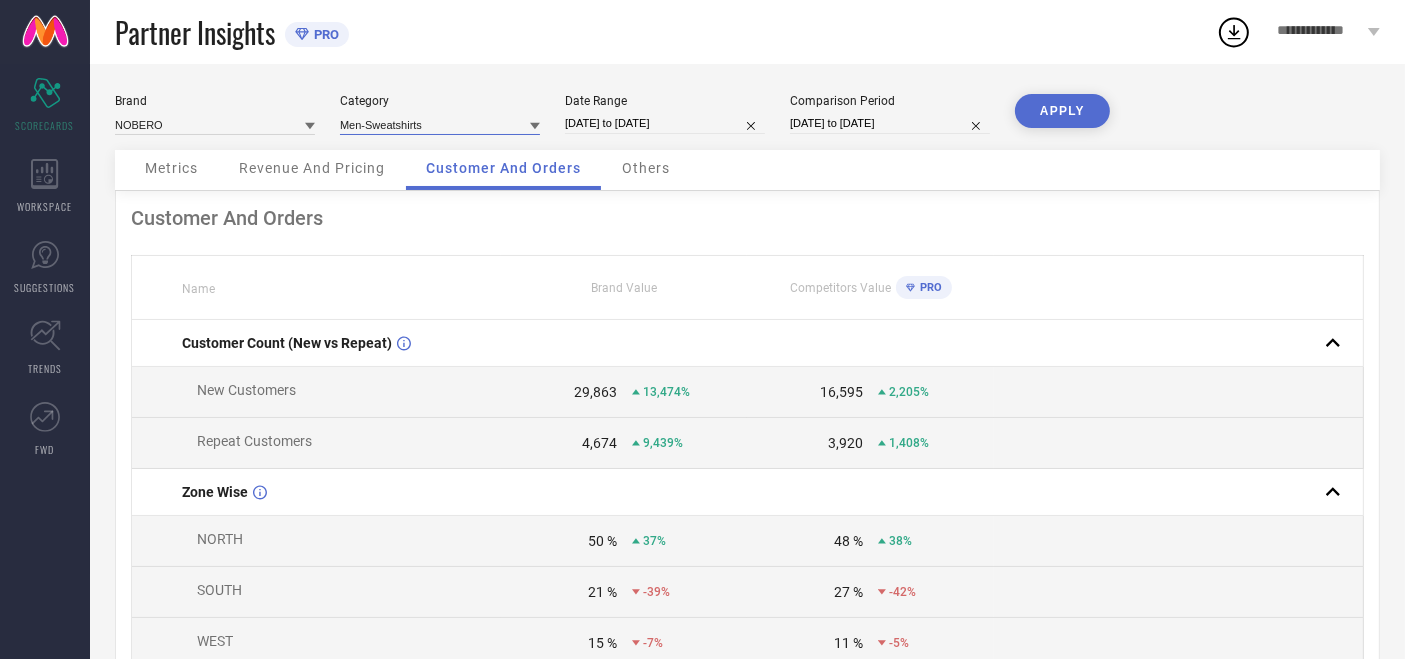 type 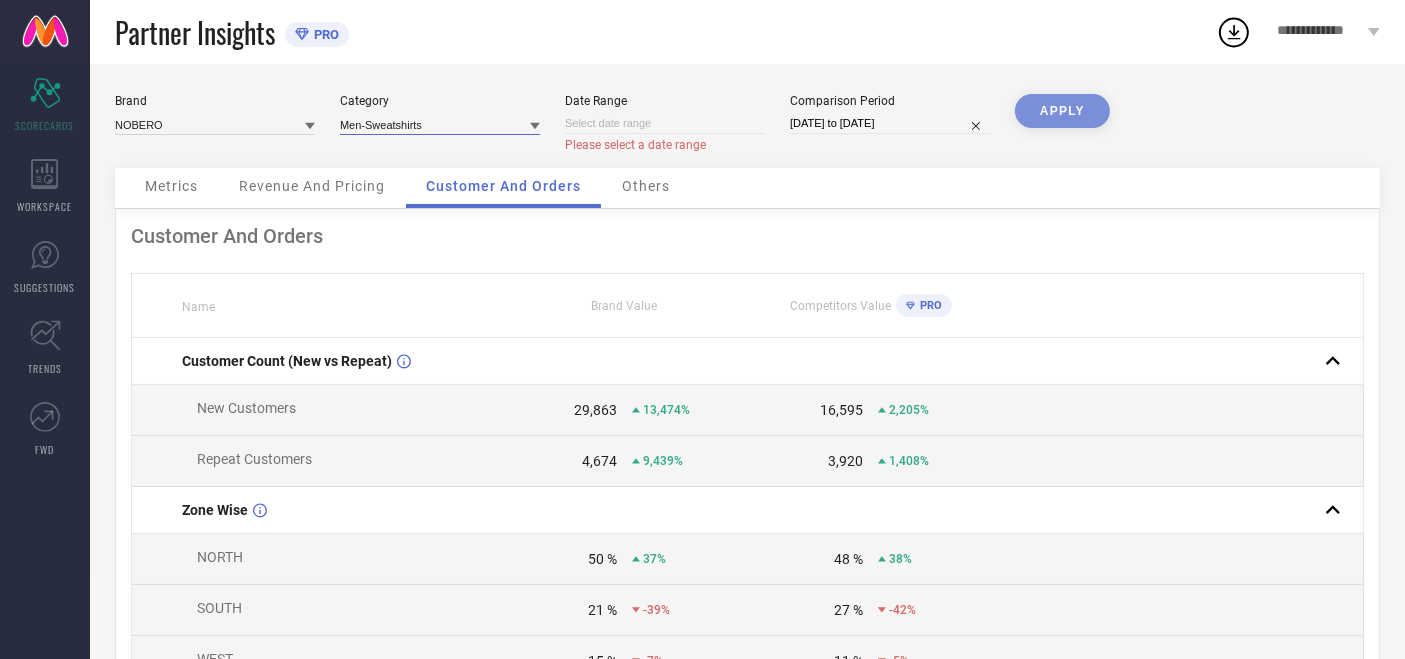 select on "6" 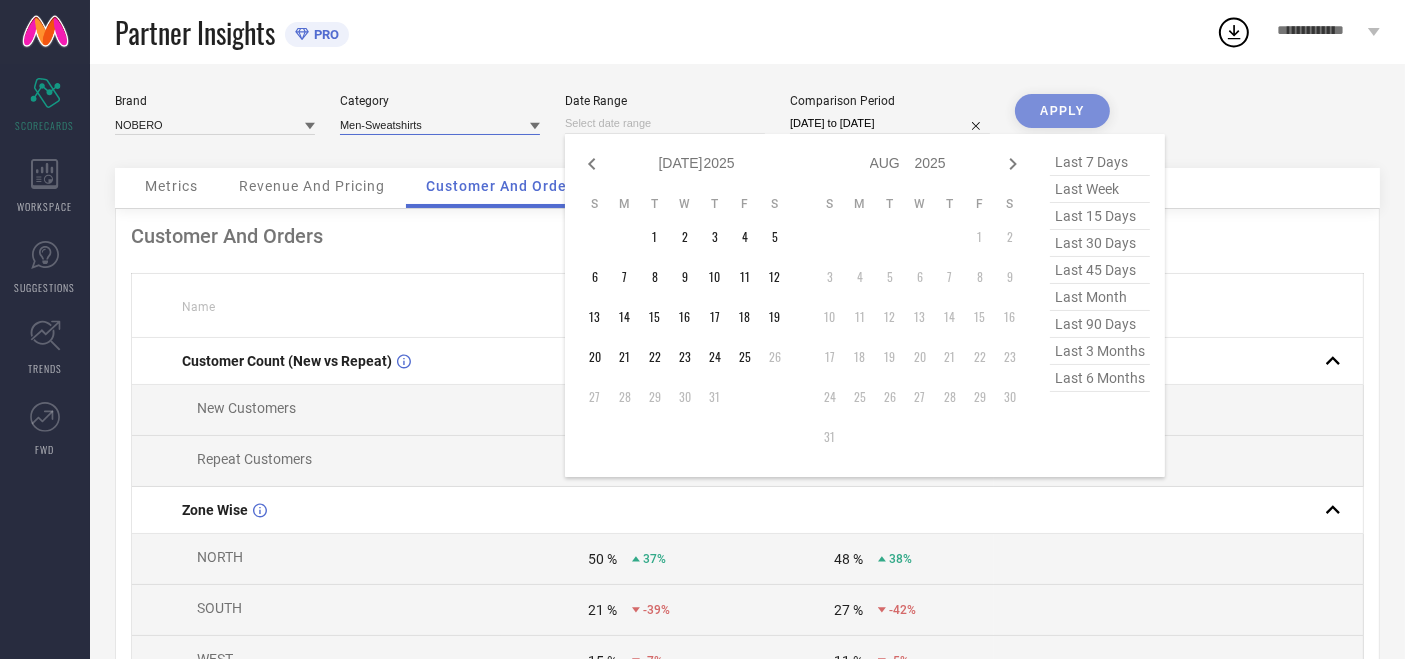 click at bounding box center [665, 123] 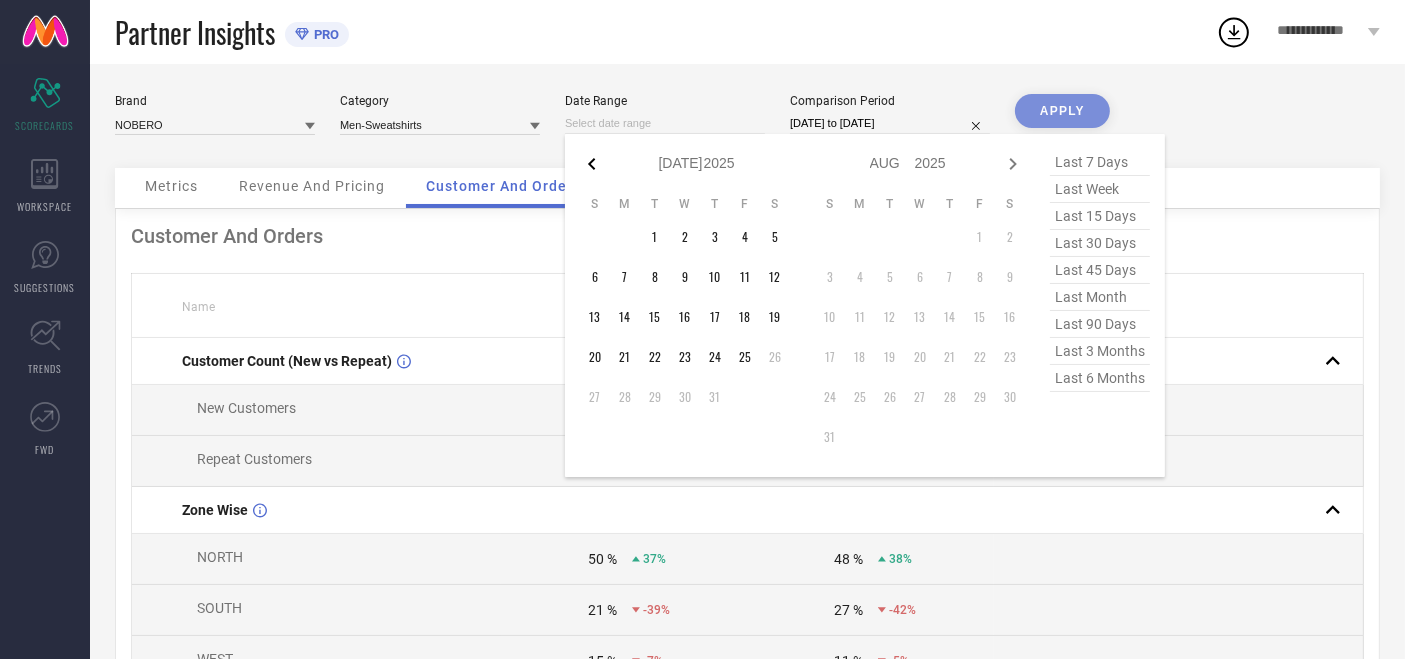 click 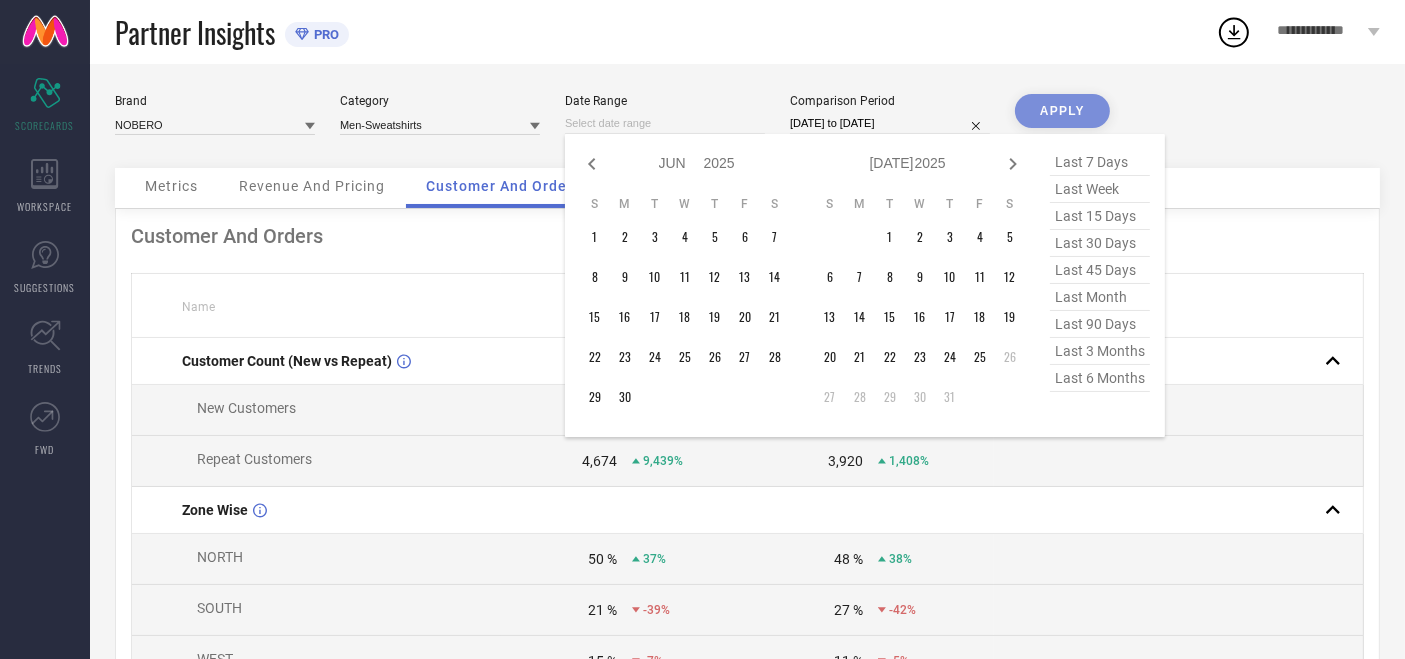 click 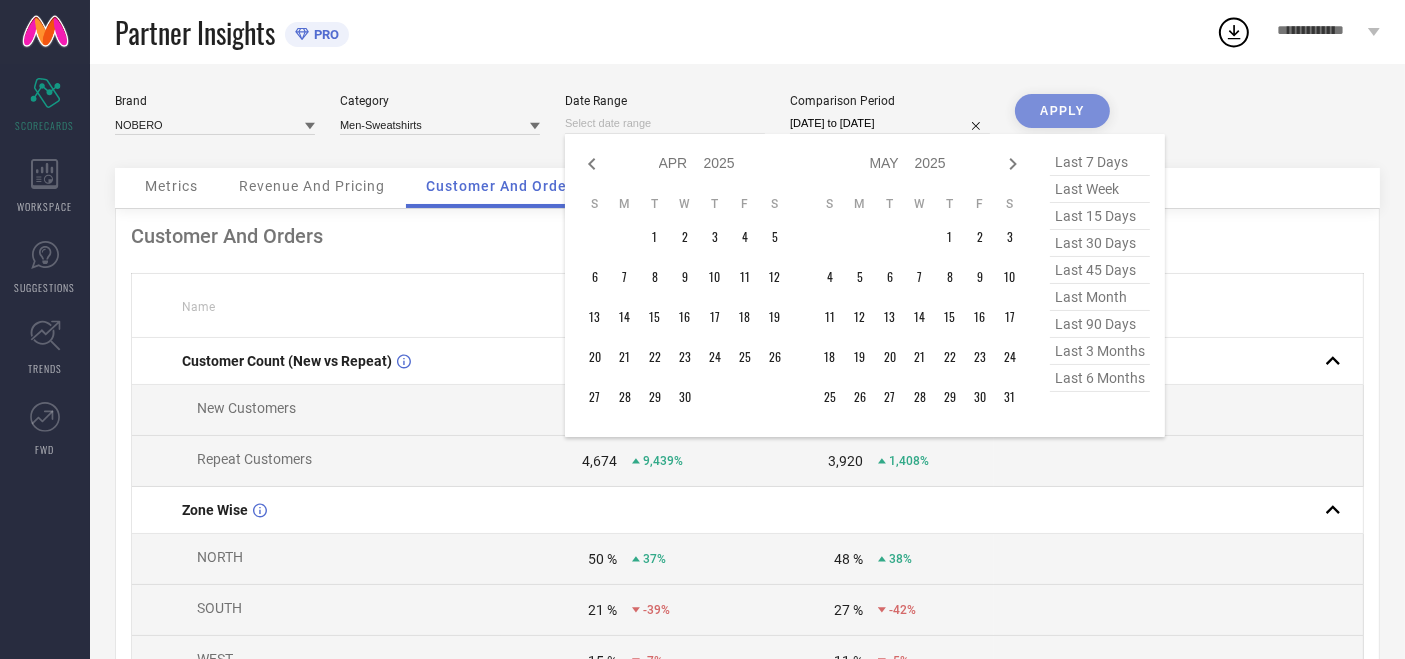 click 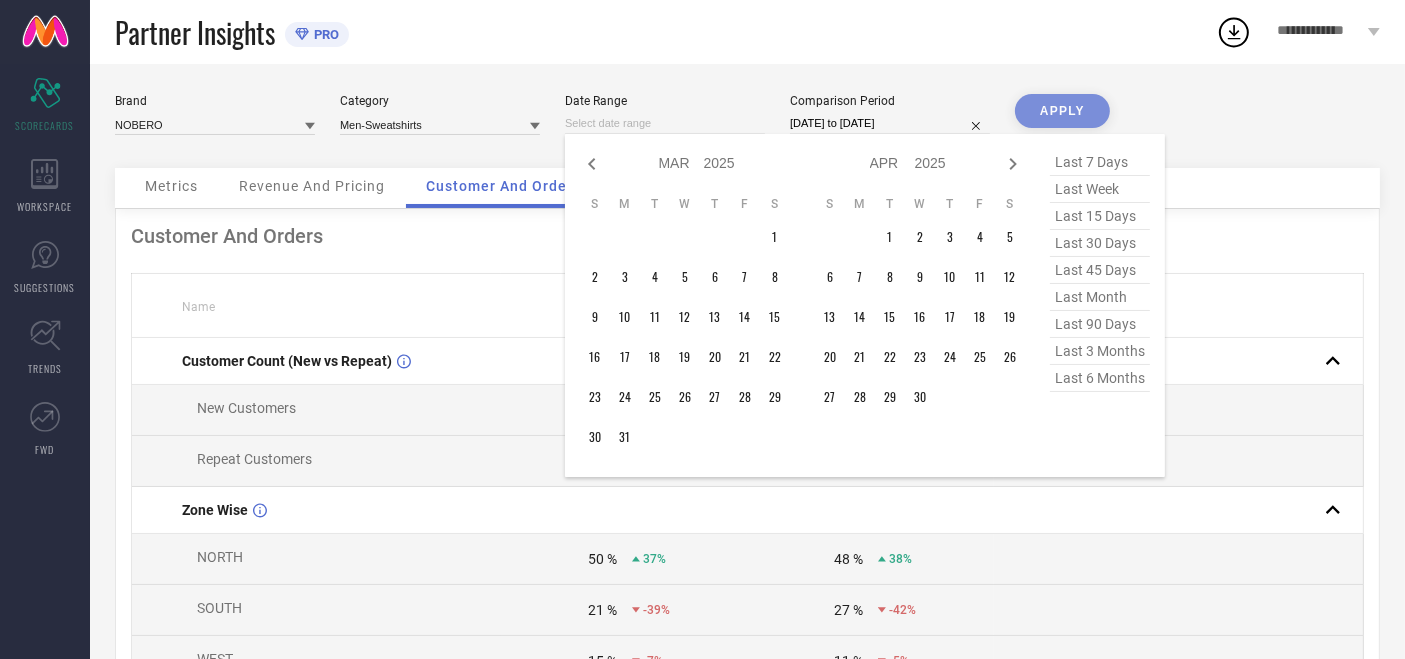 click 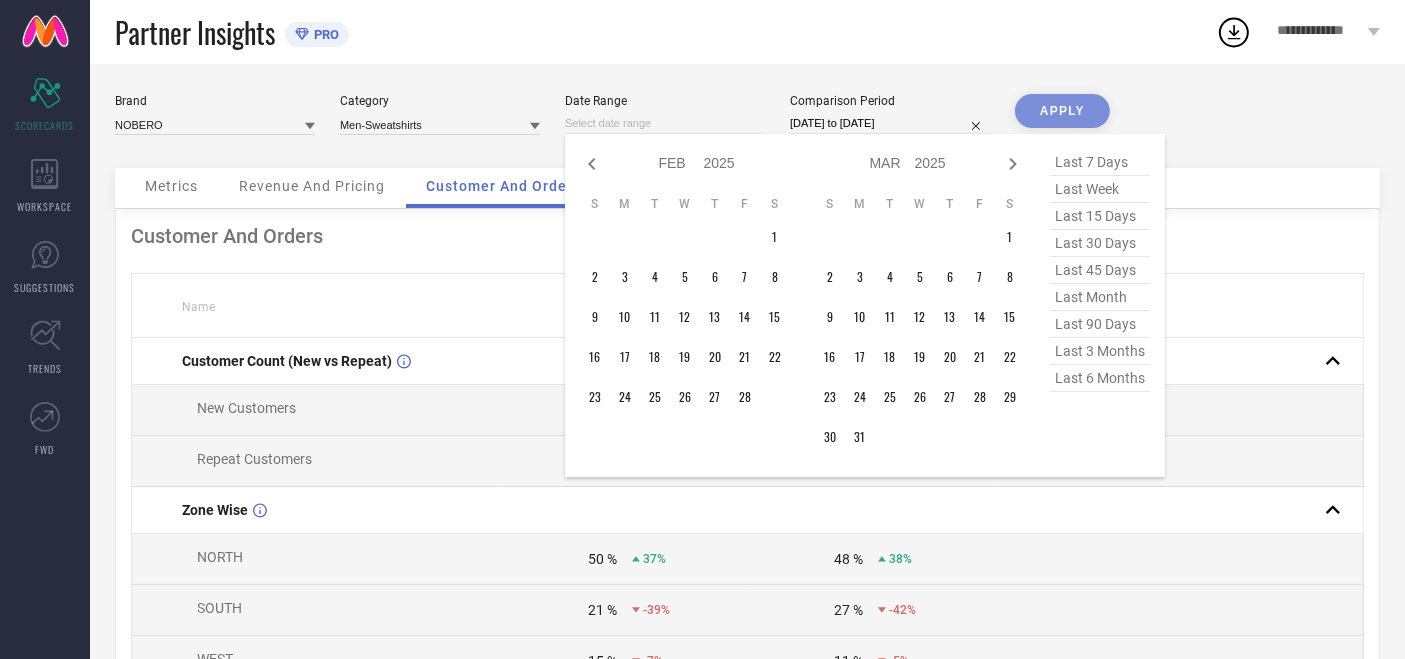 click 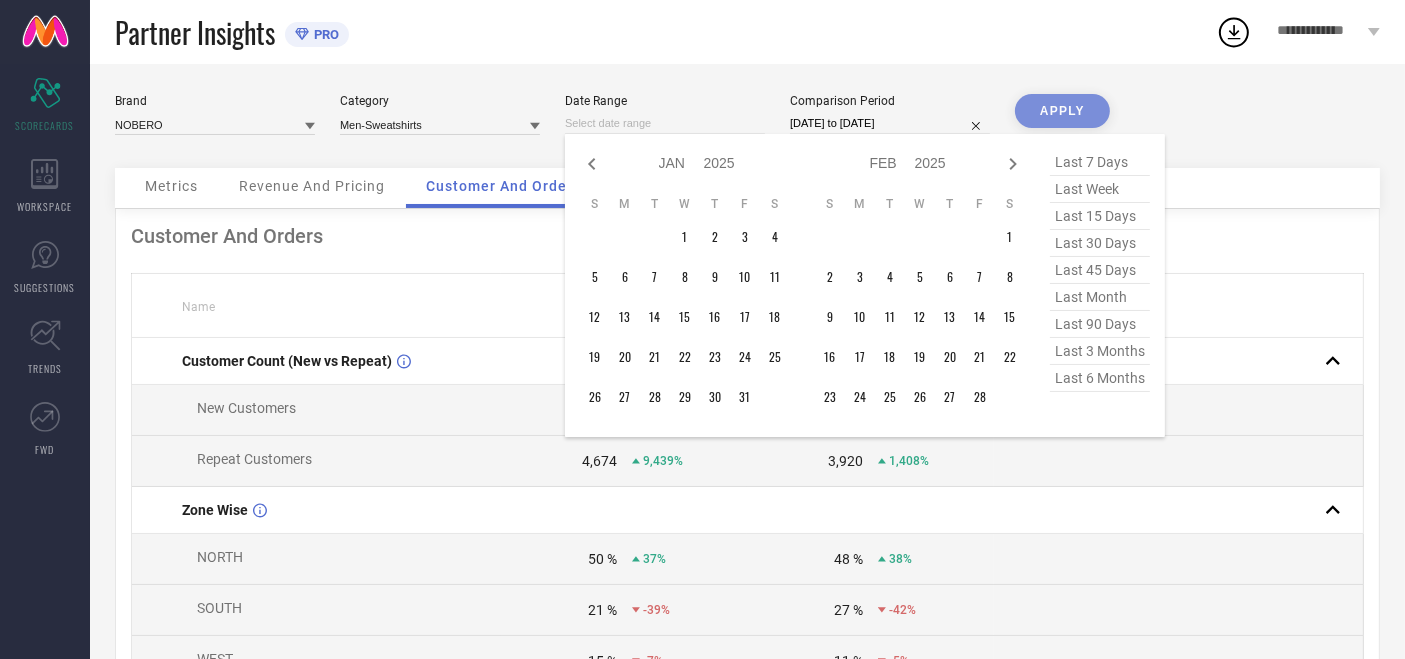 click 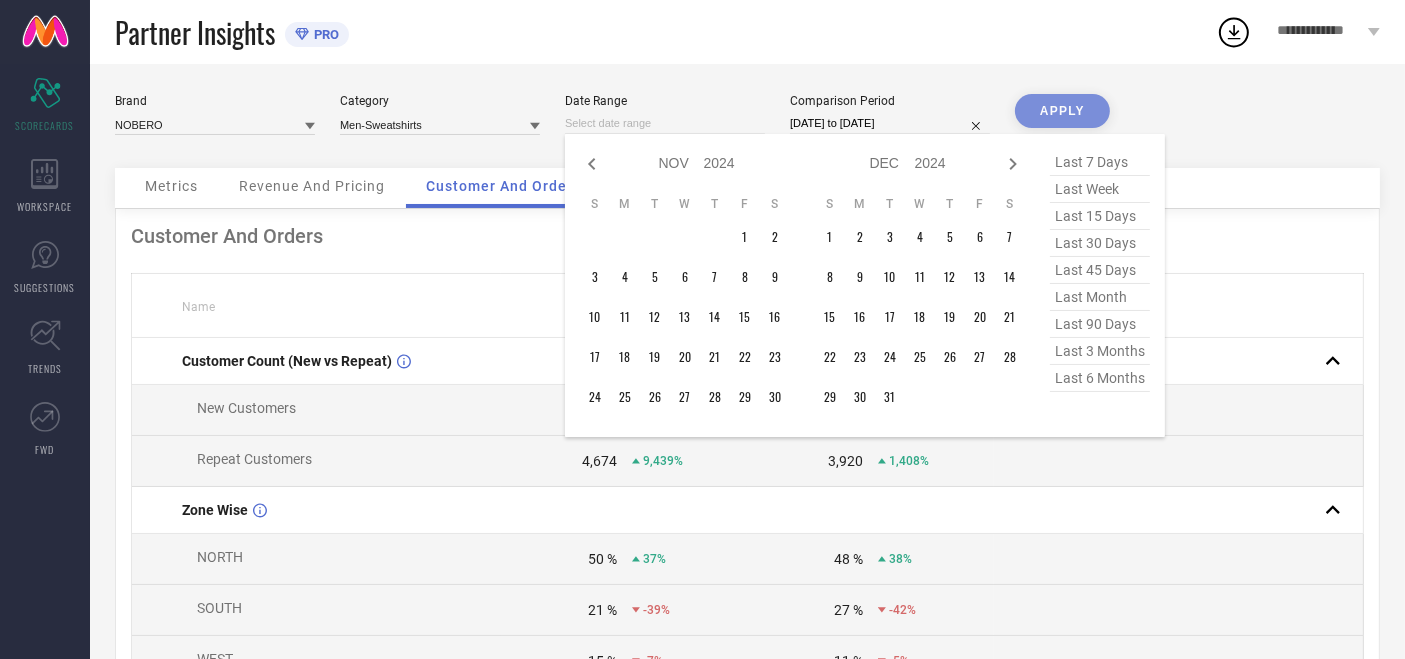 click 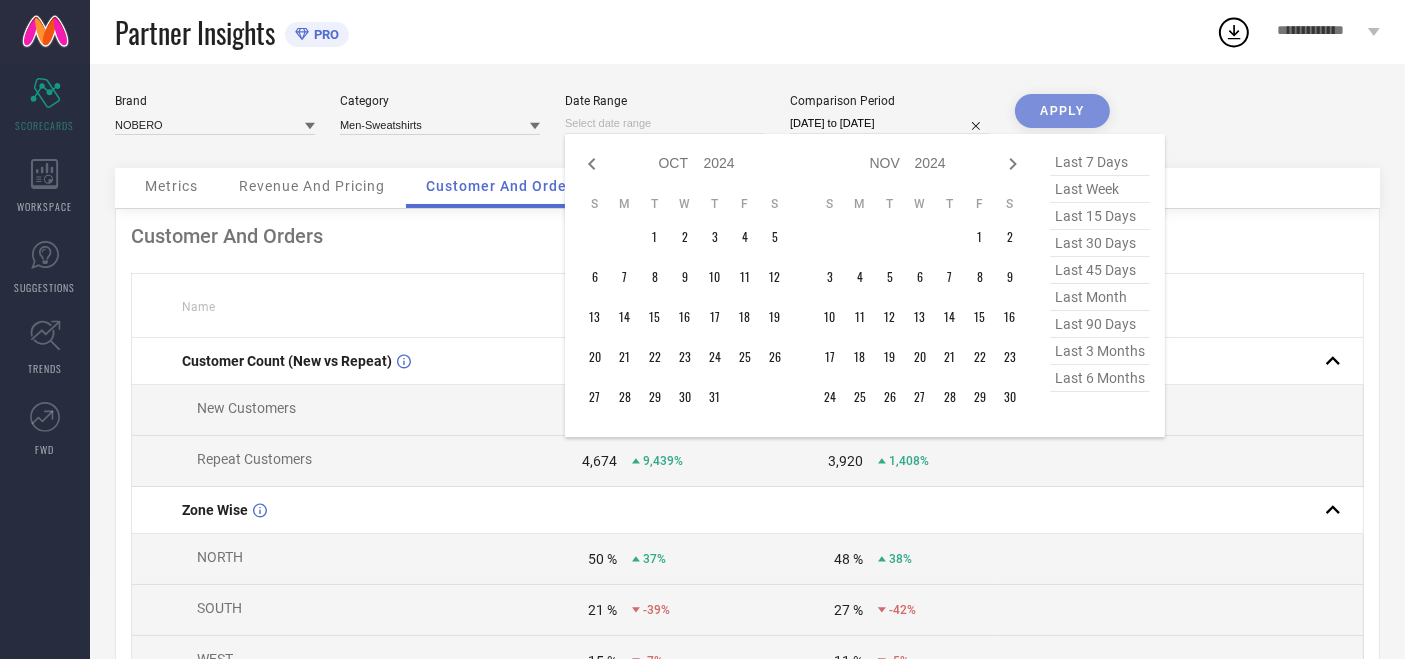 click 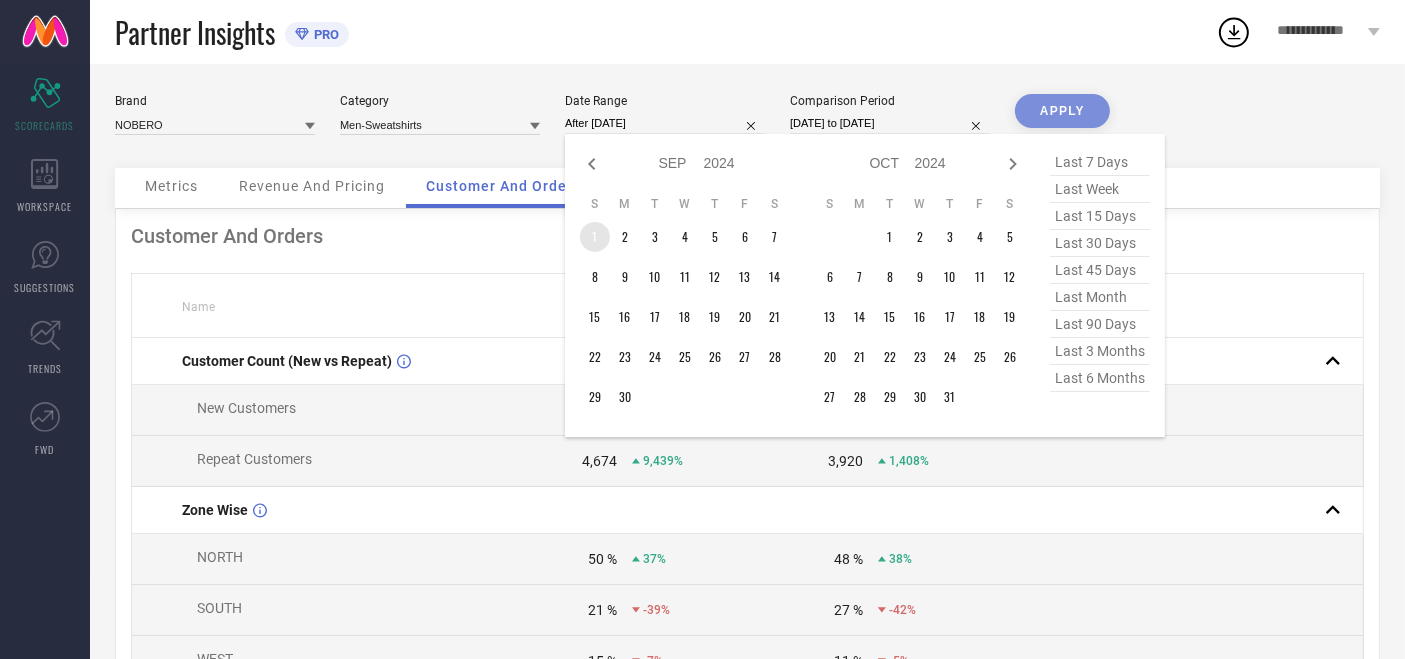 click on "1" at bounding box center [595, 237] 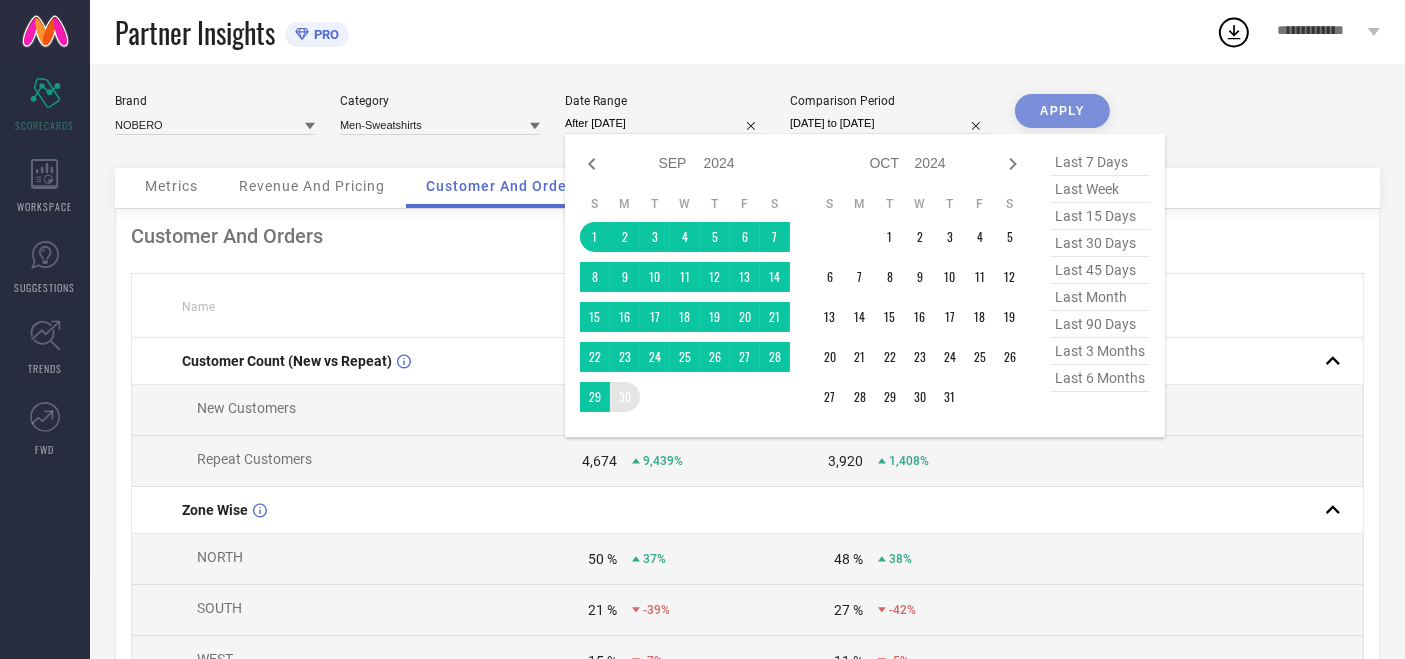 type on "[DATE] to [DATE]" 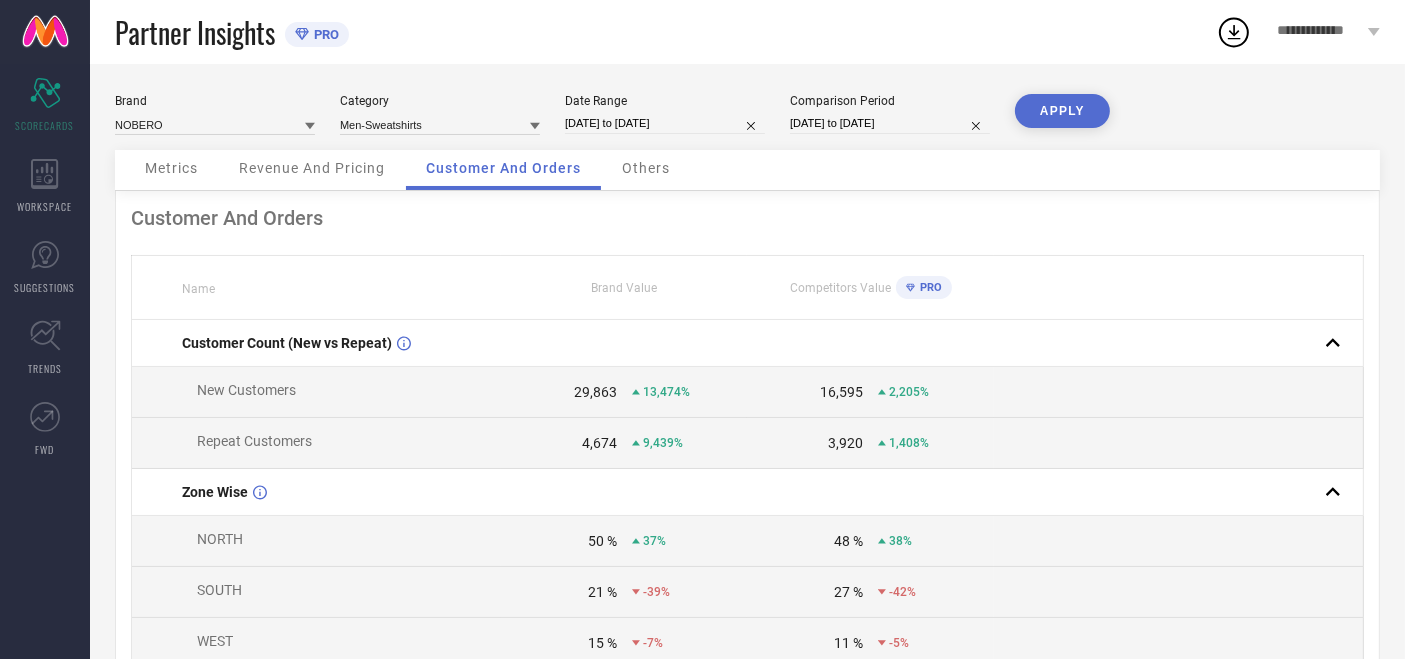 click on "APPLY" at bounding box center (1062, 111) 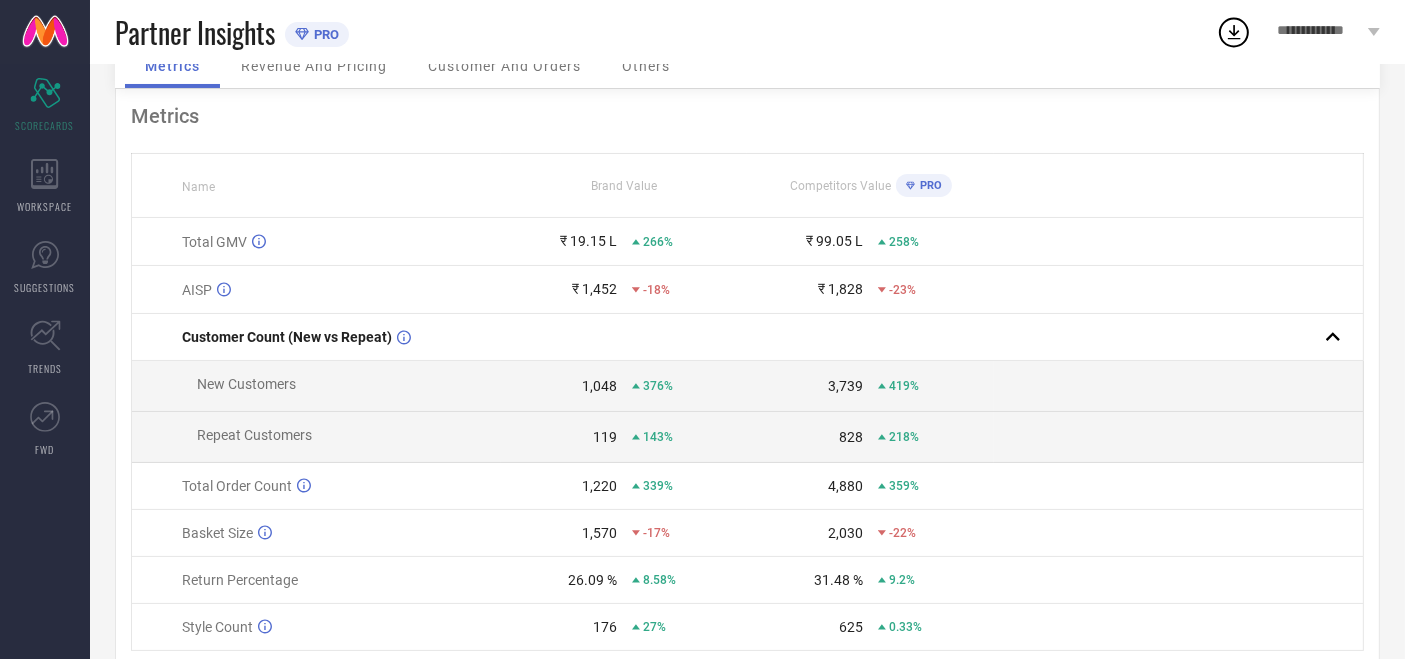 scroll, scrollTop: 180, scrollLeft: 0, axis: vertical 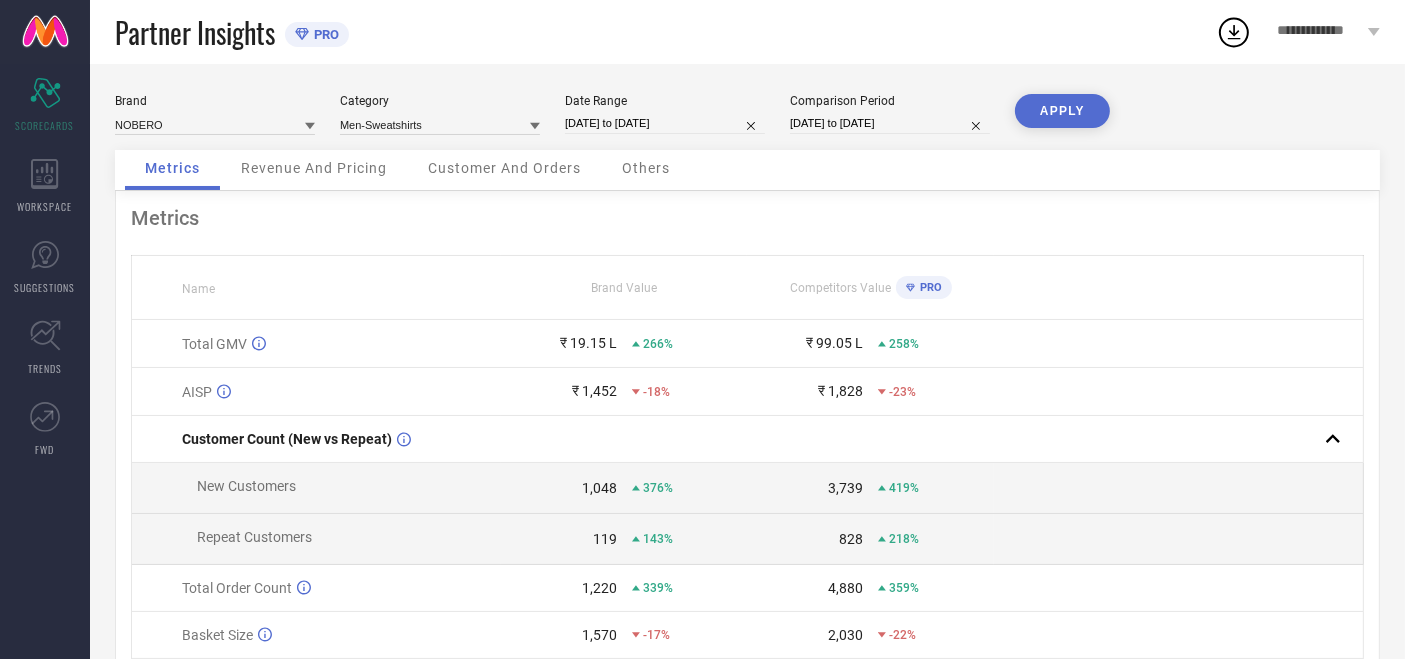 click on "Customer And Orders" at bounding box center [504, 168] 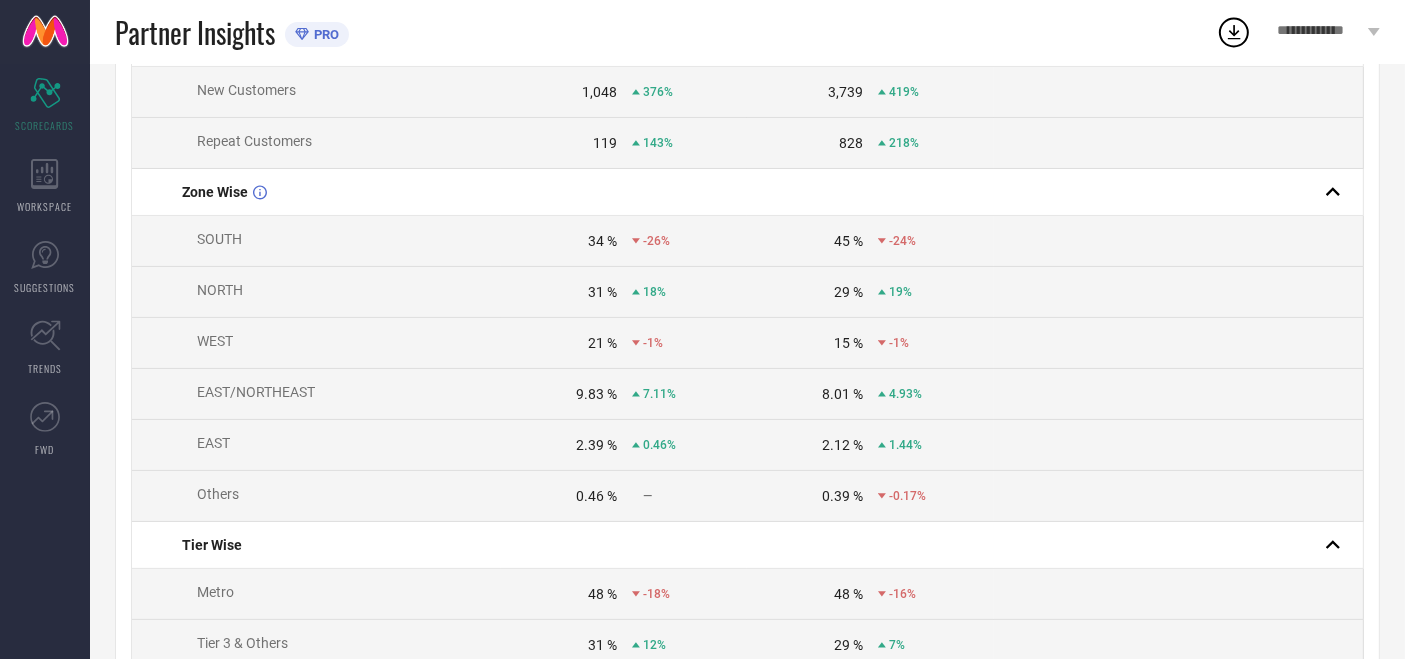 scroll, scrollTop: 334, scrollLeft: 0, axis: vertical 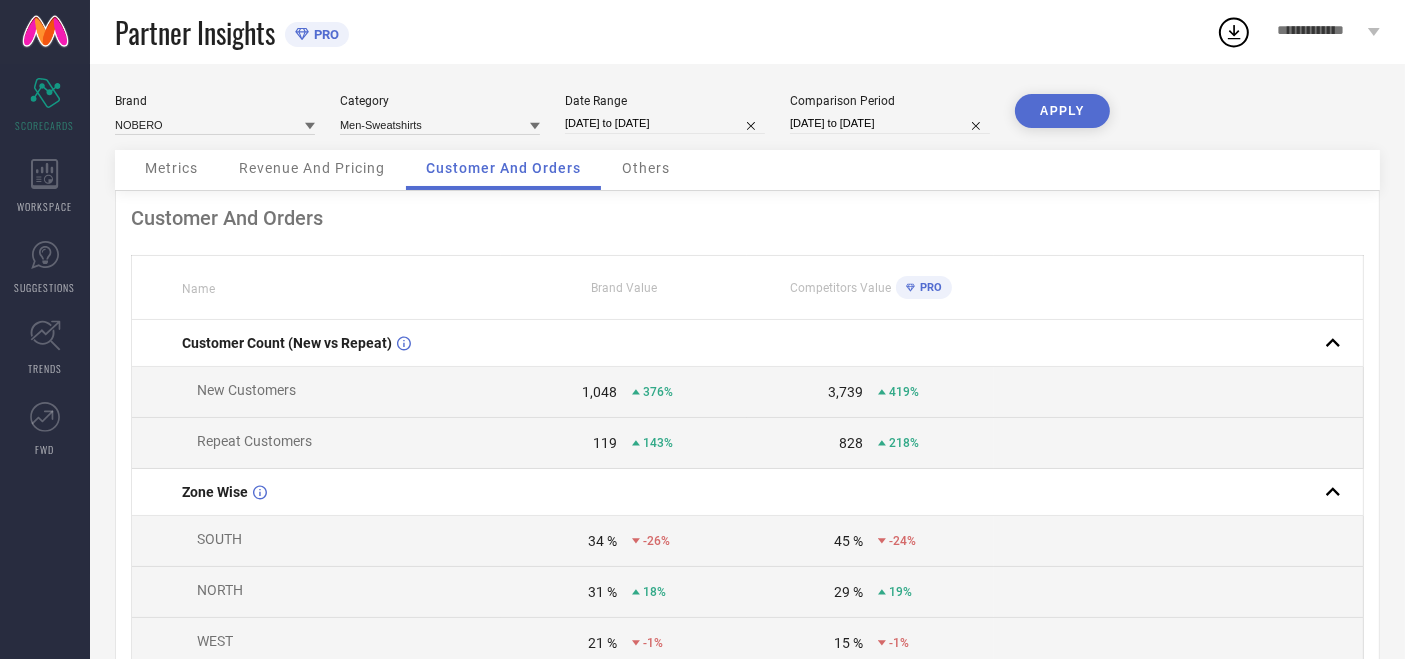 select on "8" 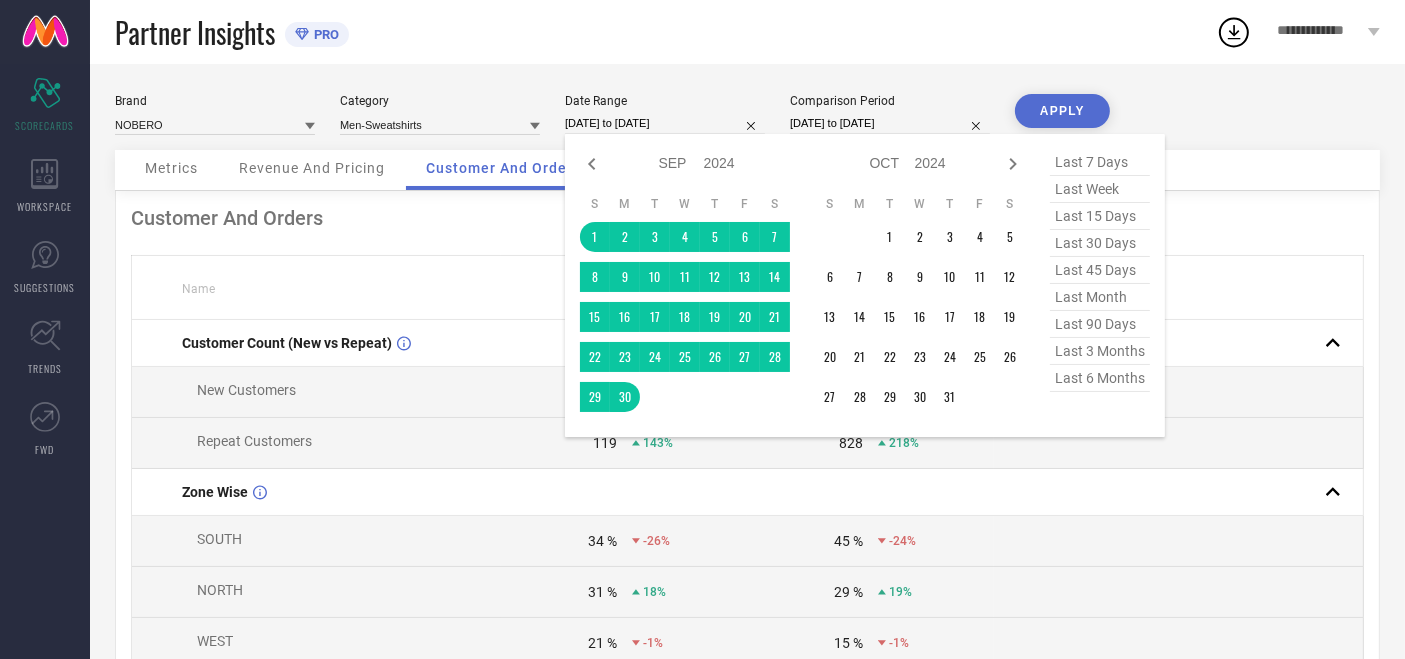 click on "[DATE] to [DATE]" at bounding box center [665, 123] 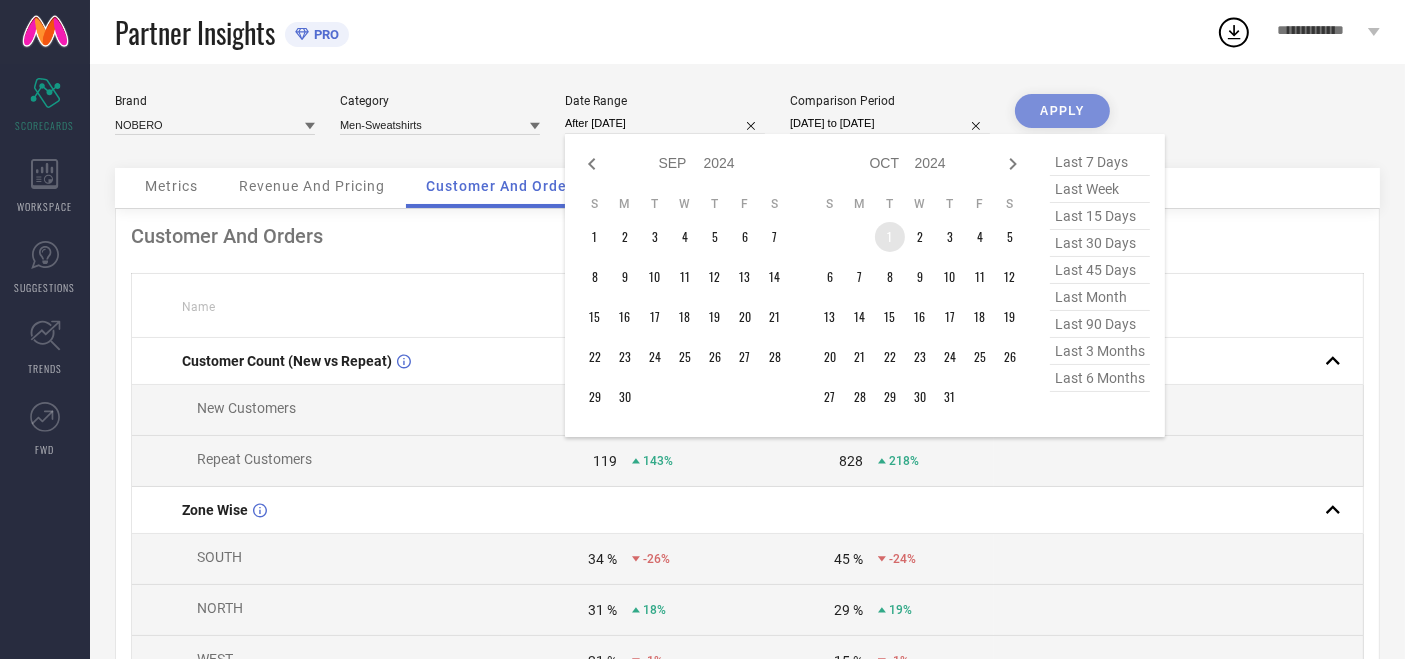 click on "1" at bounding box center (890, 237) 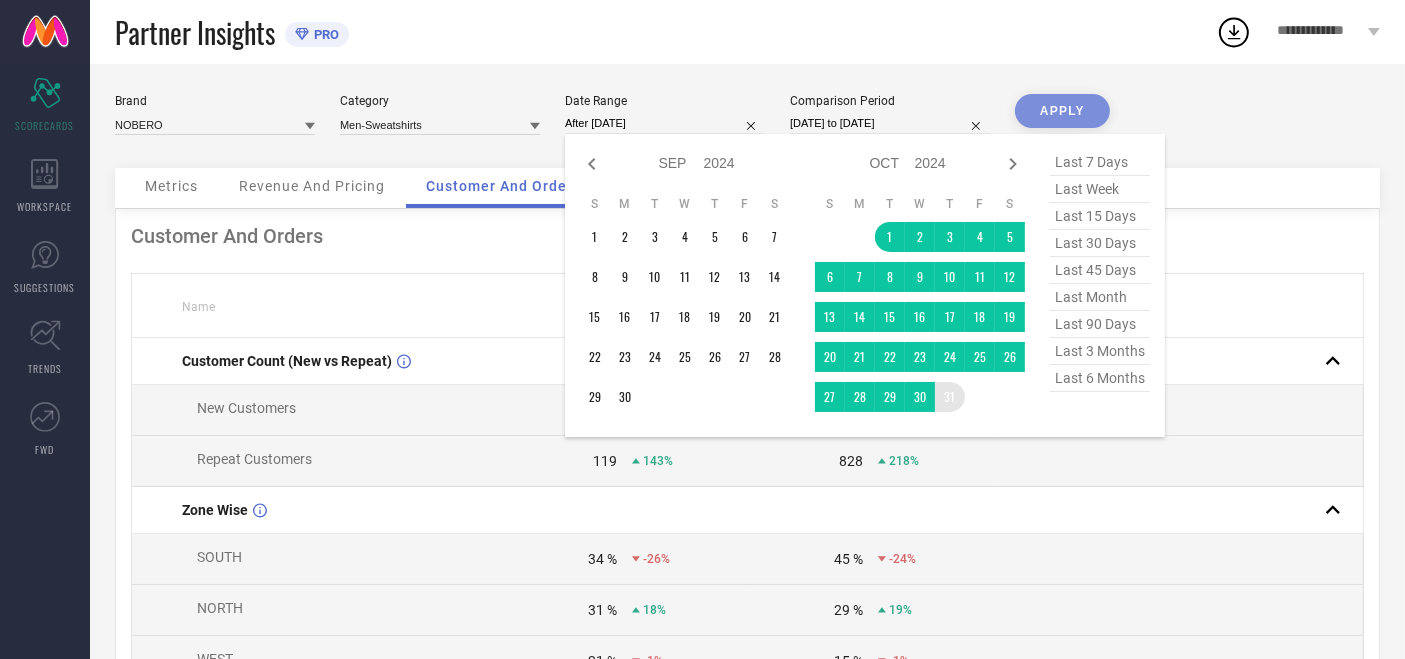 type on "[DATE] to [DATE]" 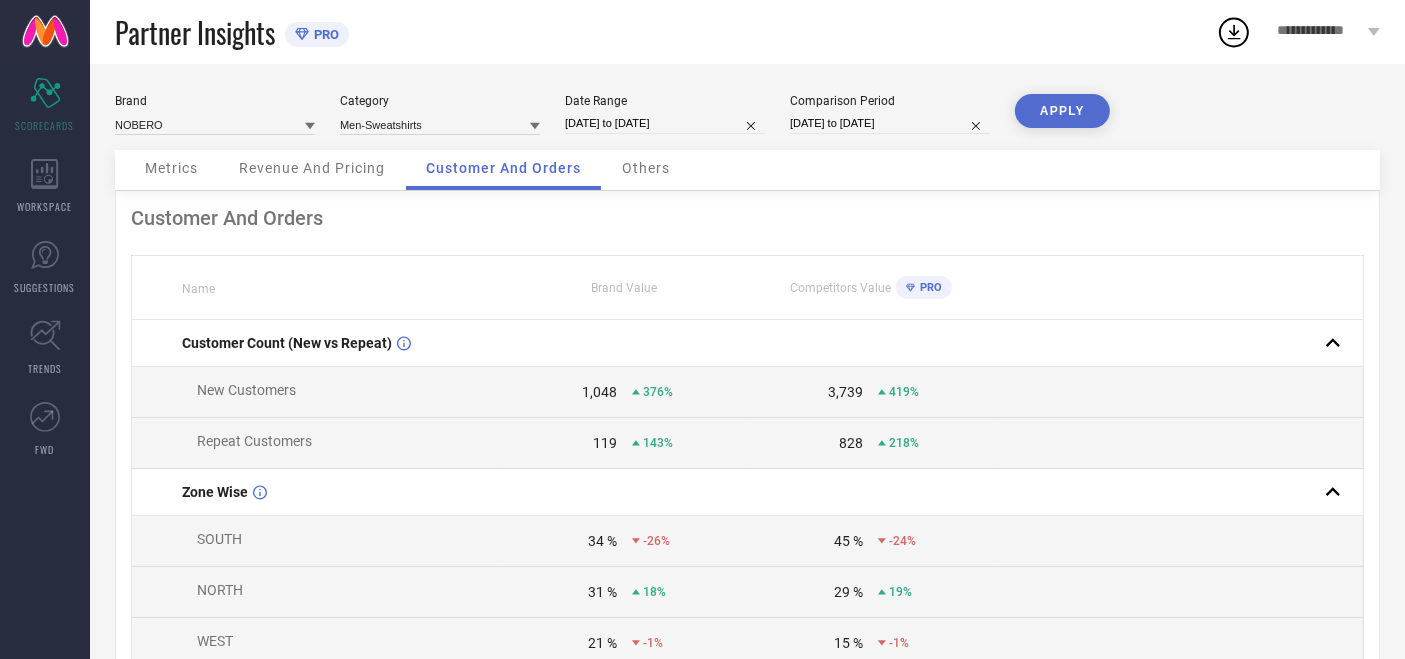 click on "APPLY" at bounding box center [1062, 111] 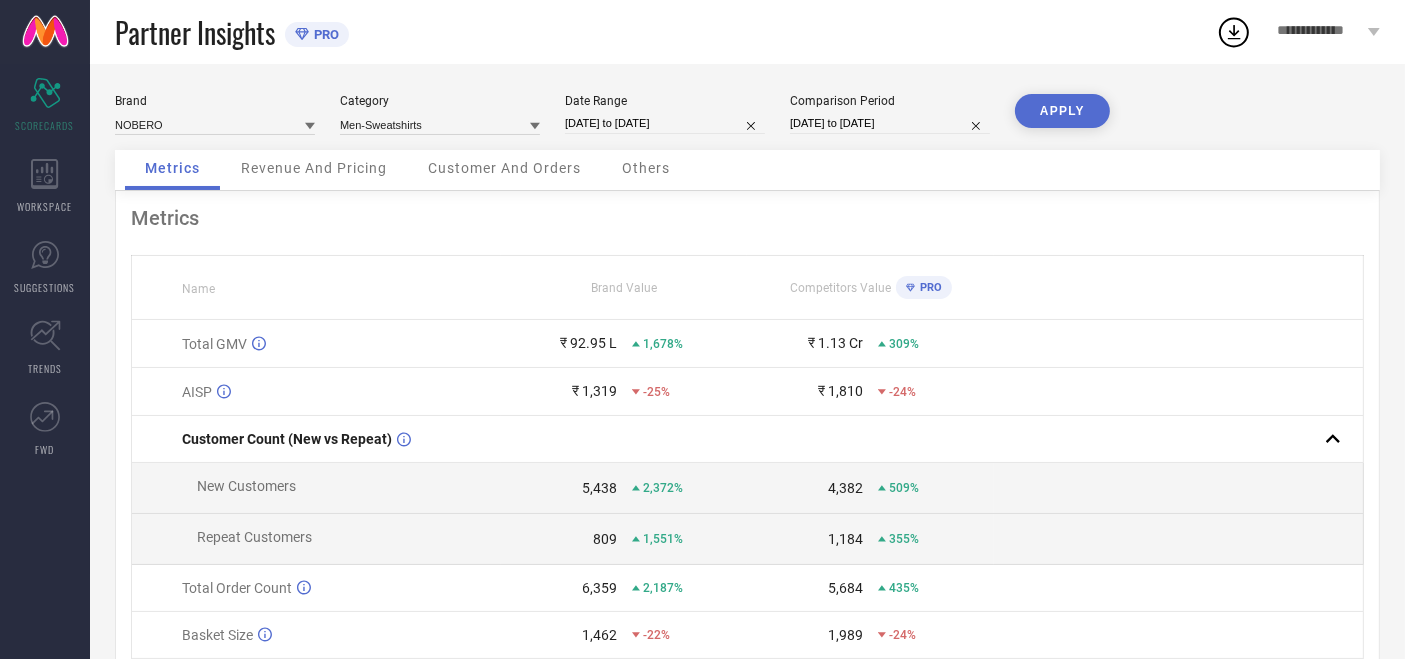 scroll, scrollTop: 23, scrollLeft: 0, axis: vertical 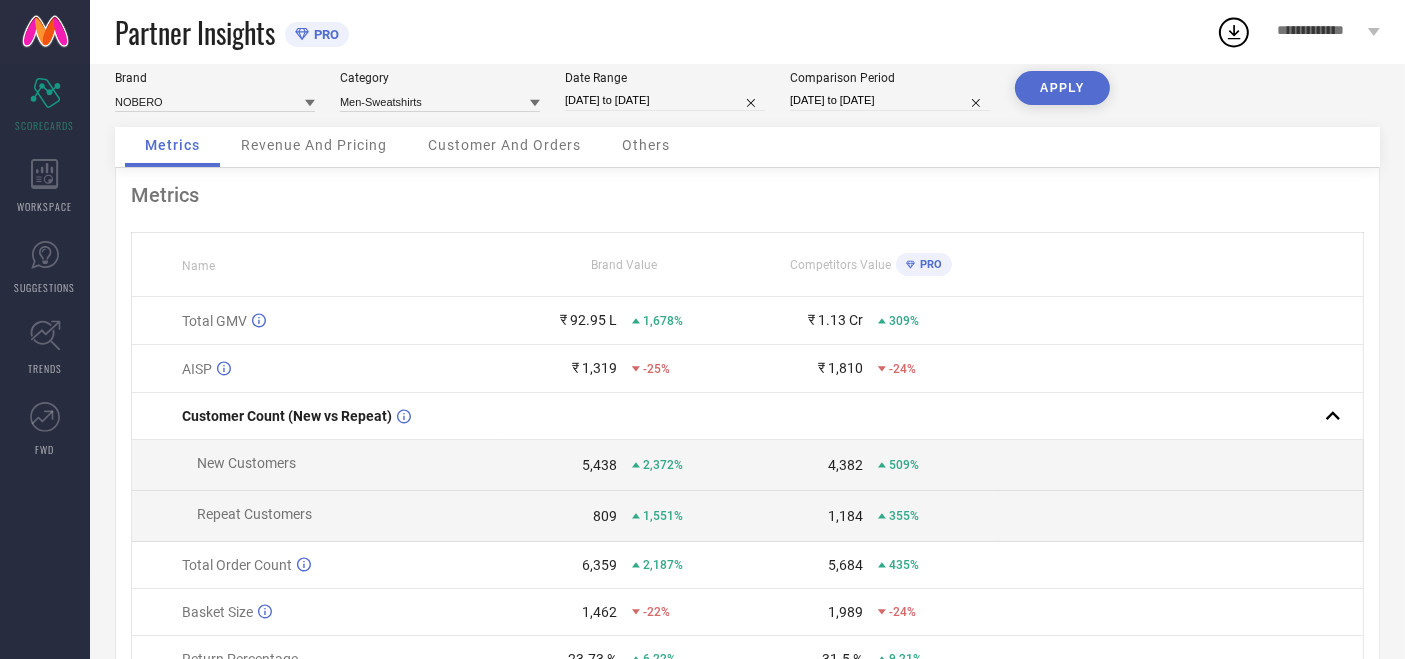 click on "Customer And Orders" at bounding box center [504, 145] 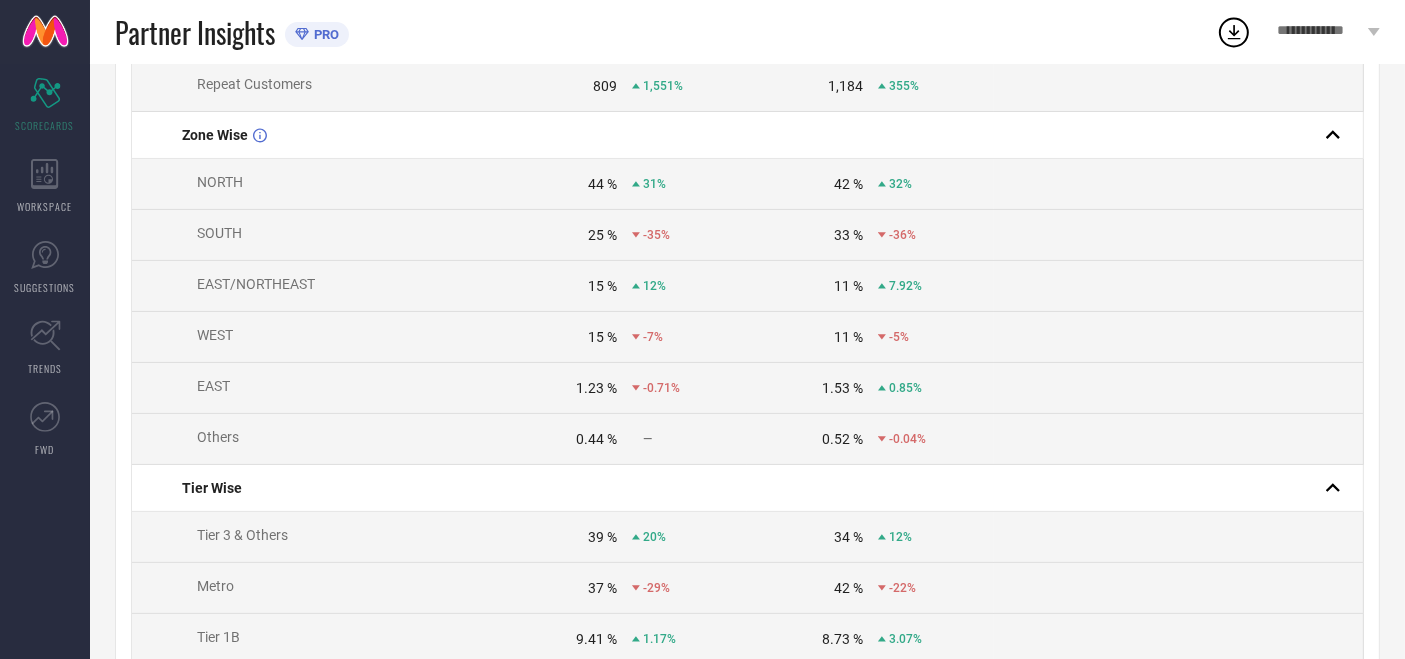 scroll, scrollTop: 359, scrollLeft: 0, axis: vertical 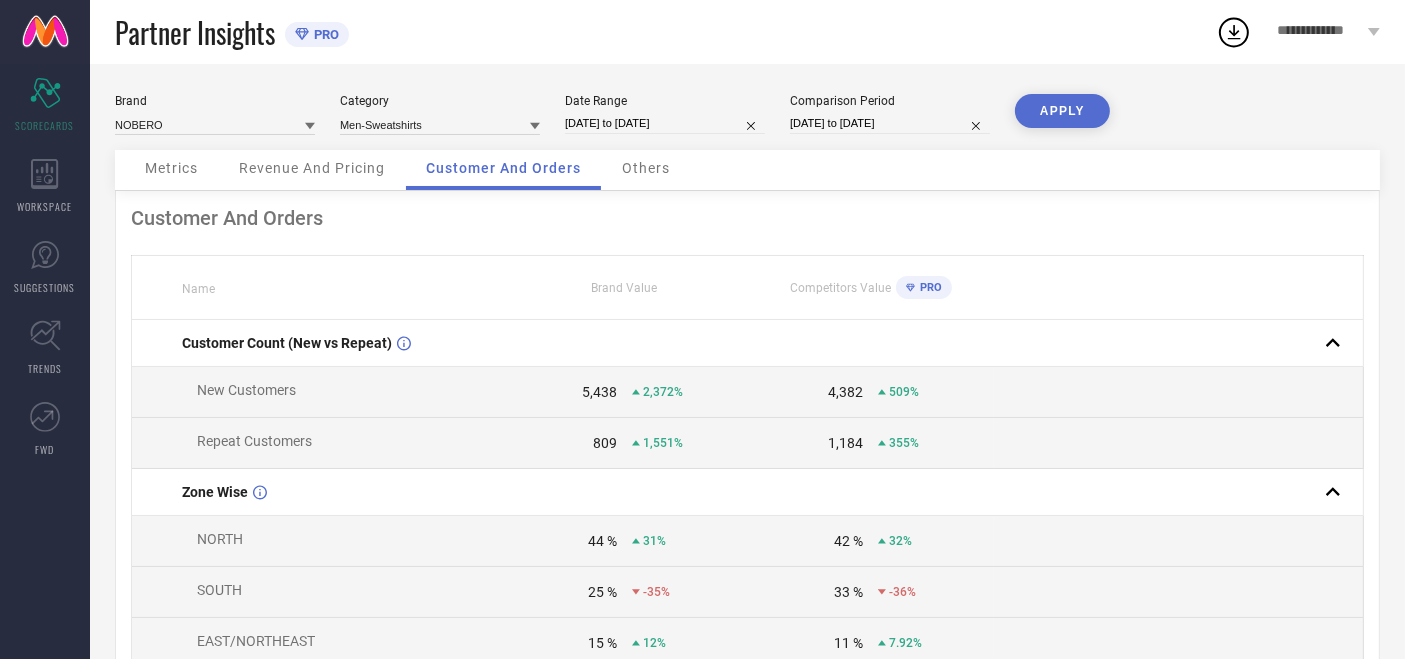 select on "9" 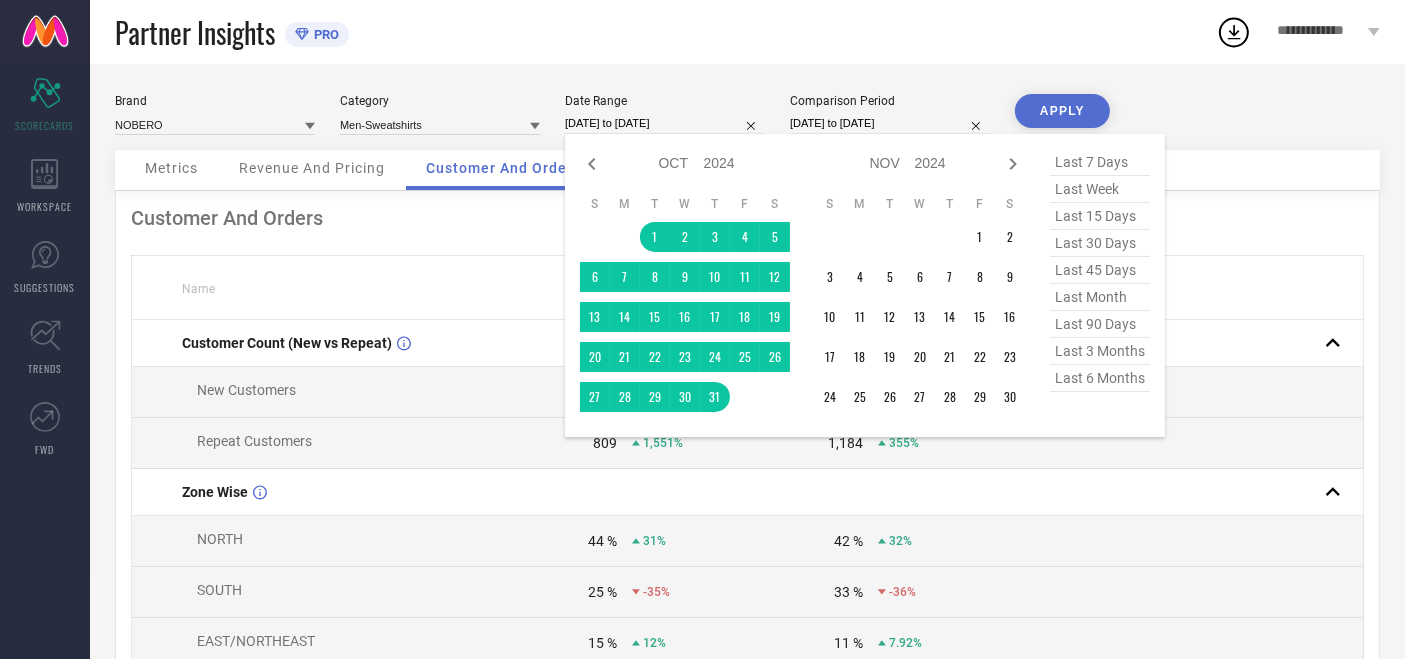 click on "[DATE] to [DATE]" at bounding box center (665, 123) 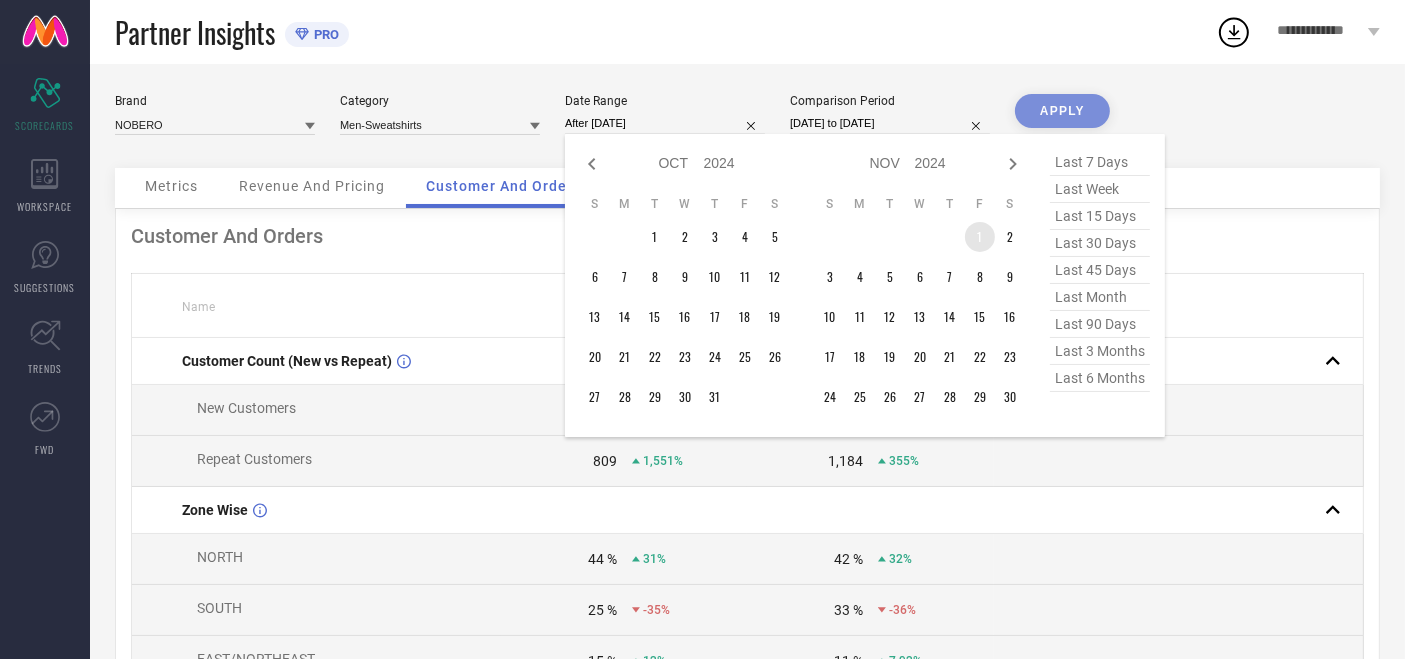 click on "1" at bounding box center (980, 237) 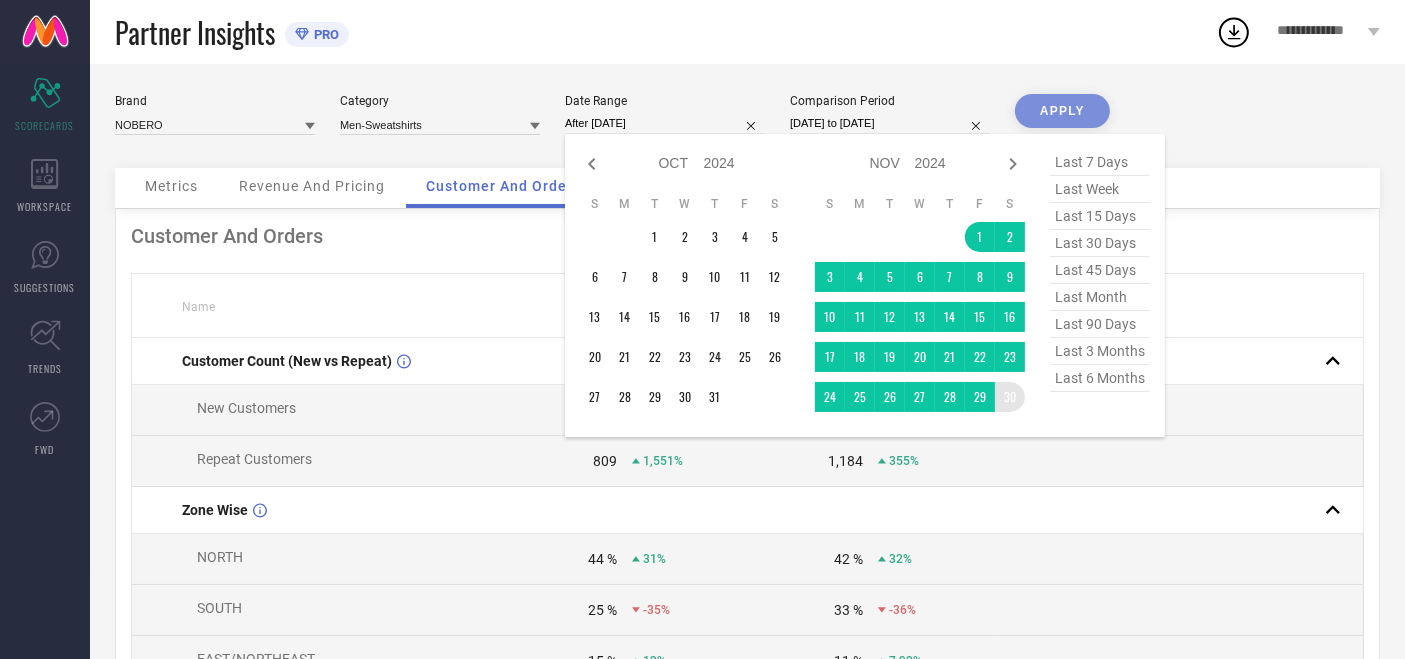type on "[DATE] to [DATE]" 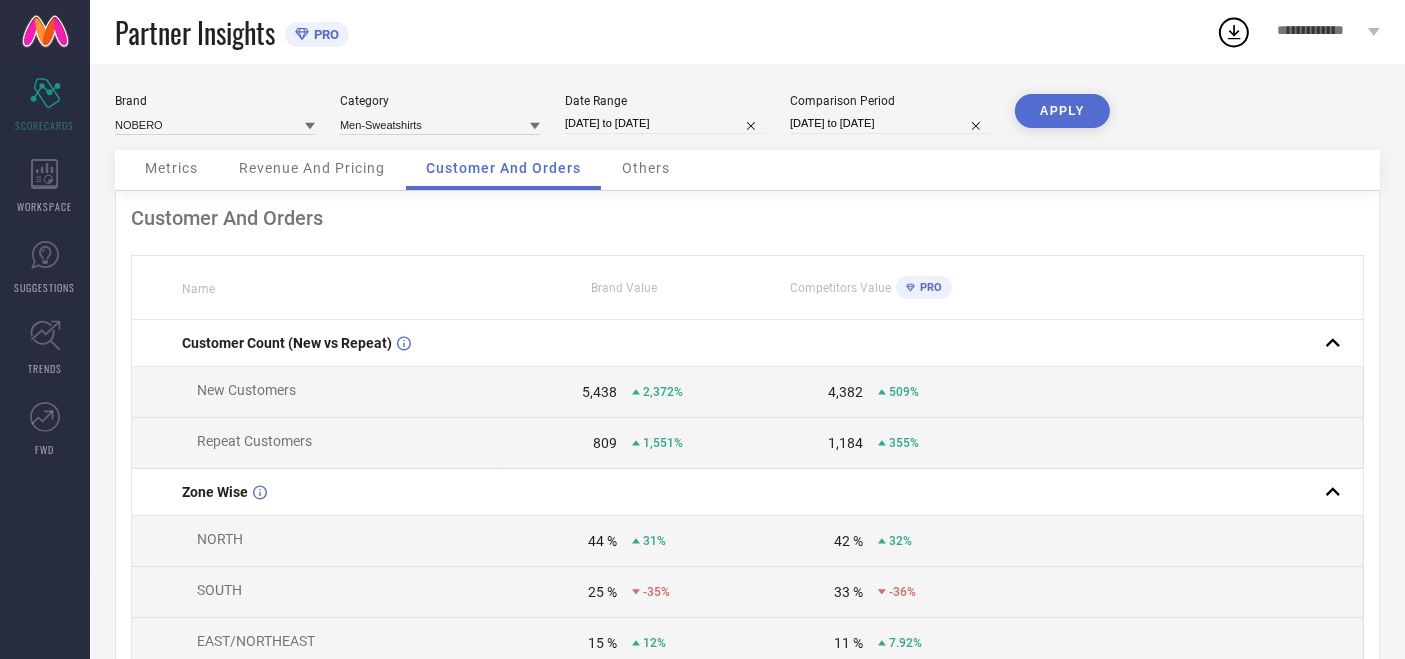 click on "APPLY" at bounding box center (1062, 111) 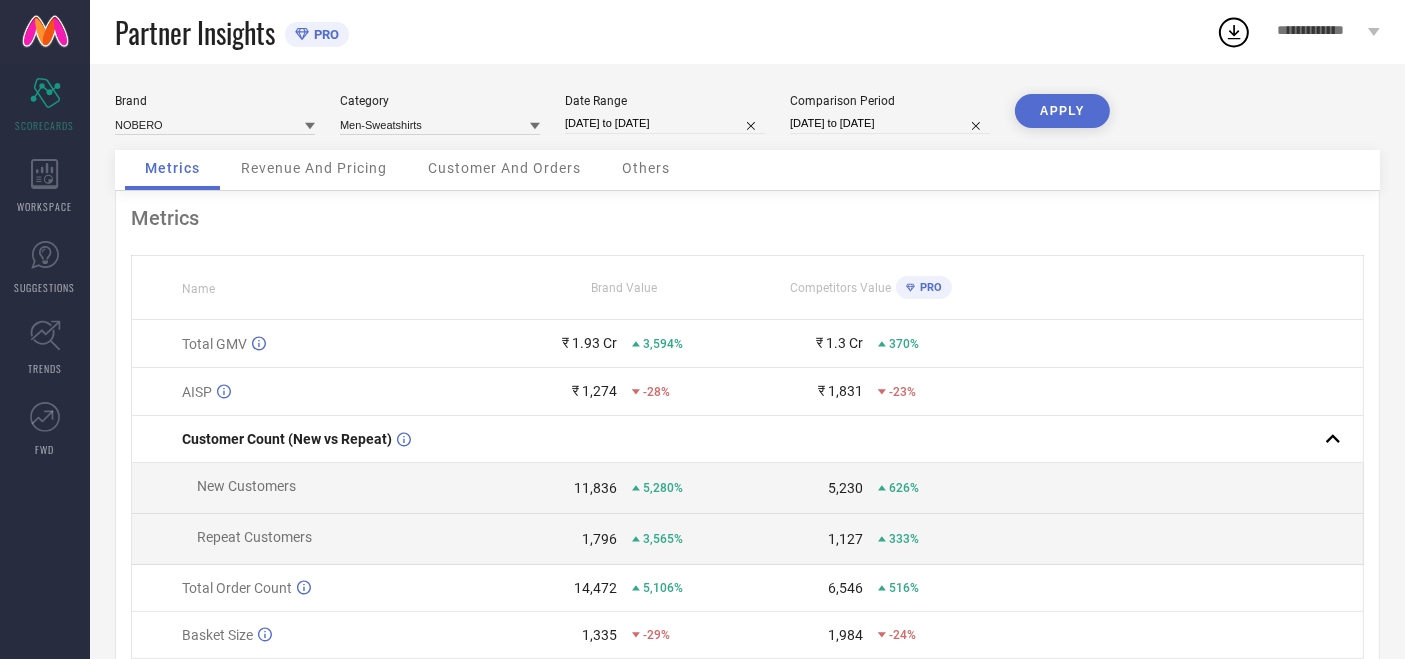 click on "Customer And Orders" at bounding box center [504, 168] 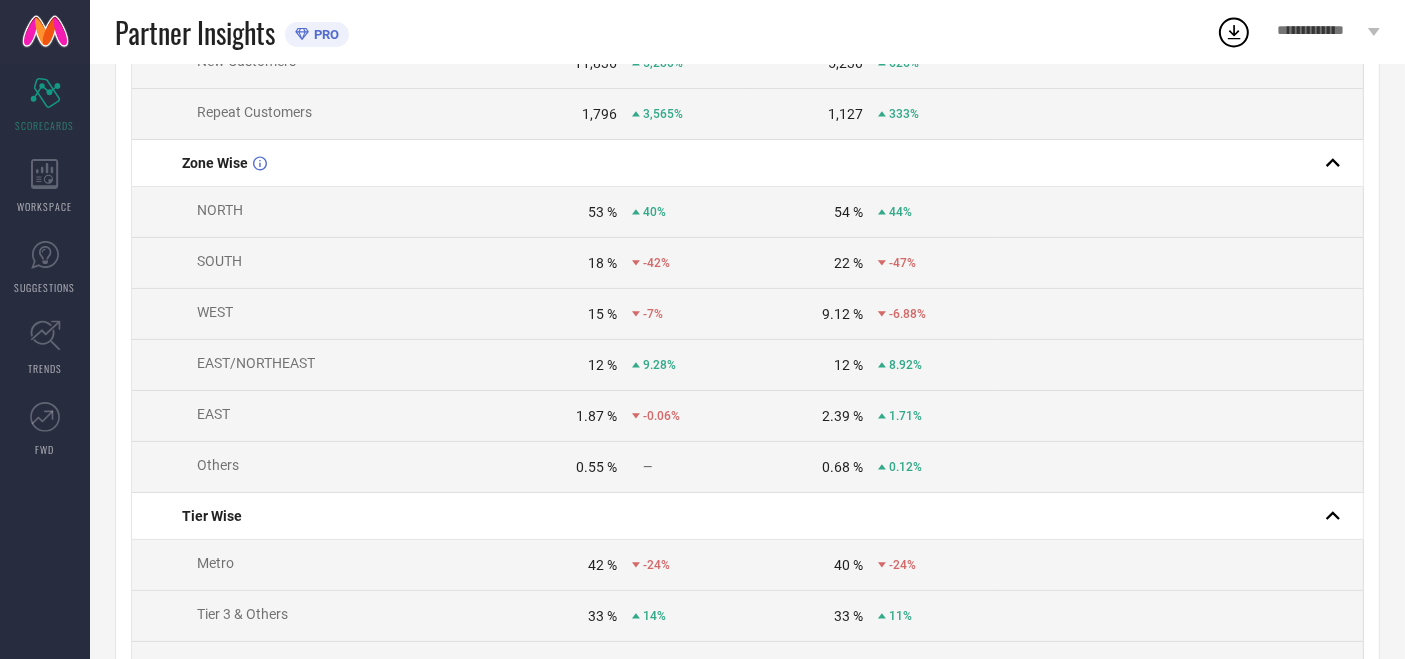 scroll, scrollTop: 339, scrollLeft: 0, axis: vertical 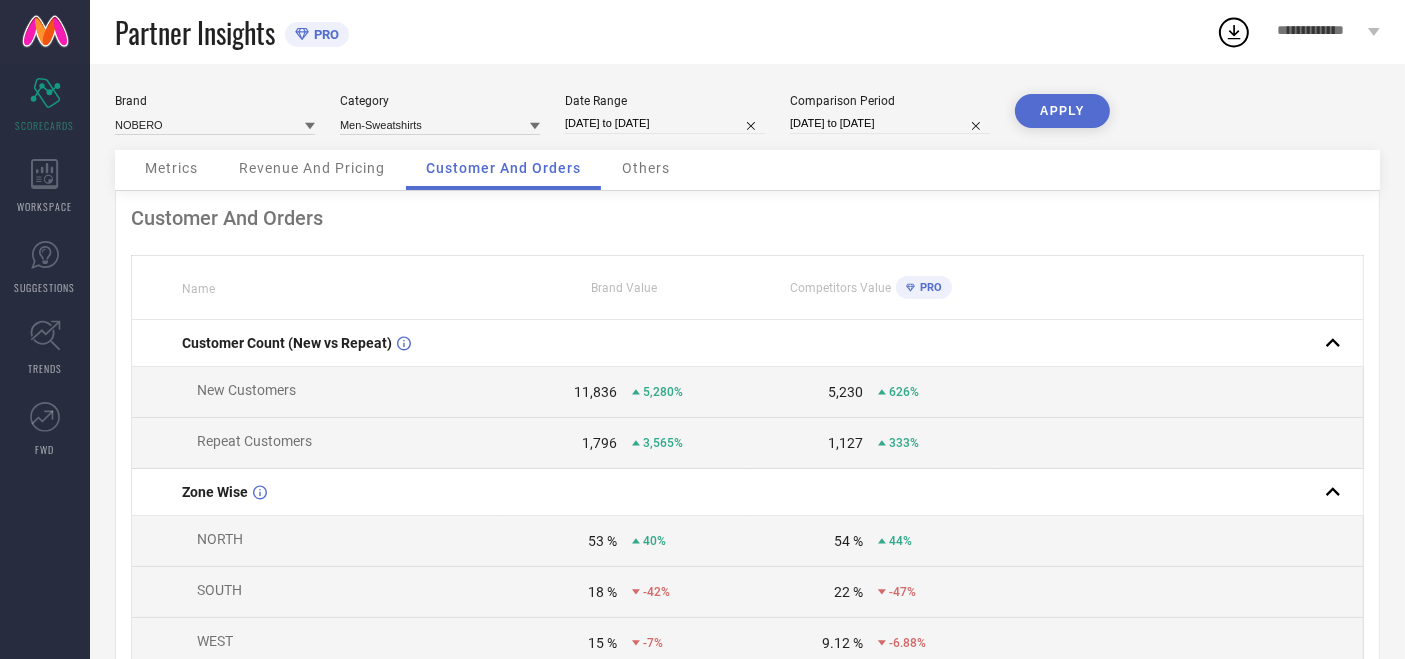 select on "10" 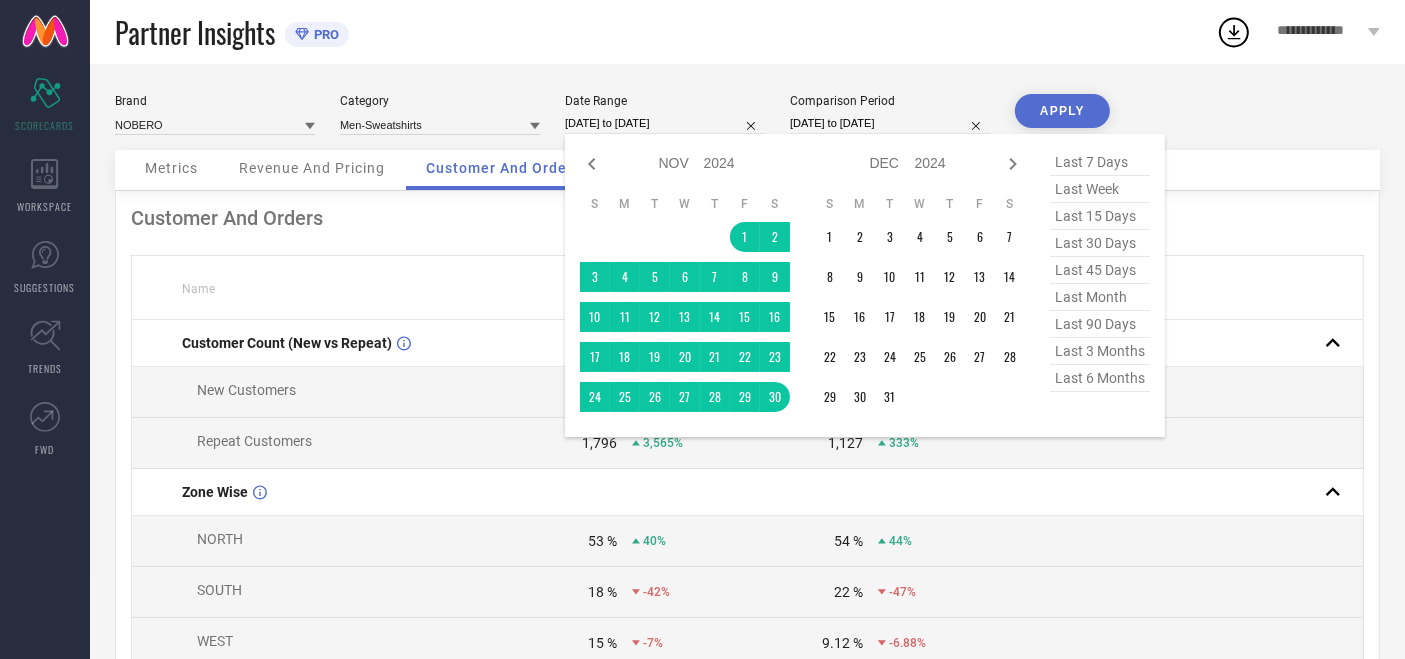 click on "[DATE] to [DATE]" at bounding box center [665, 123] 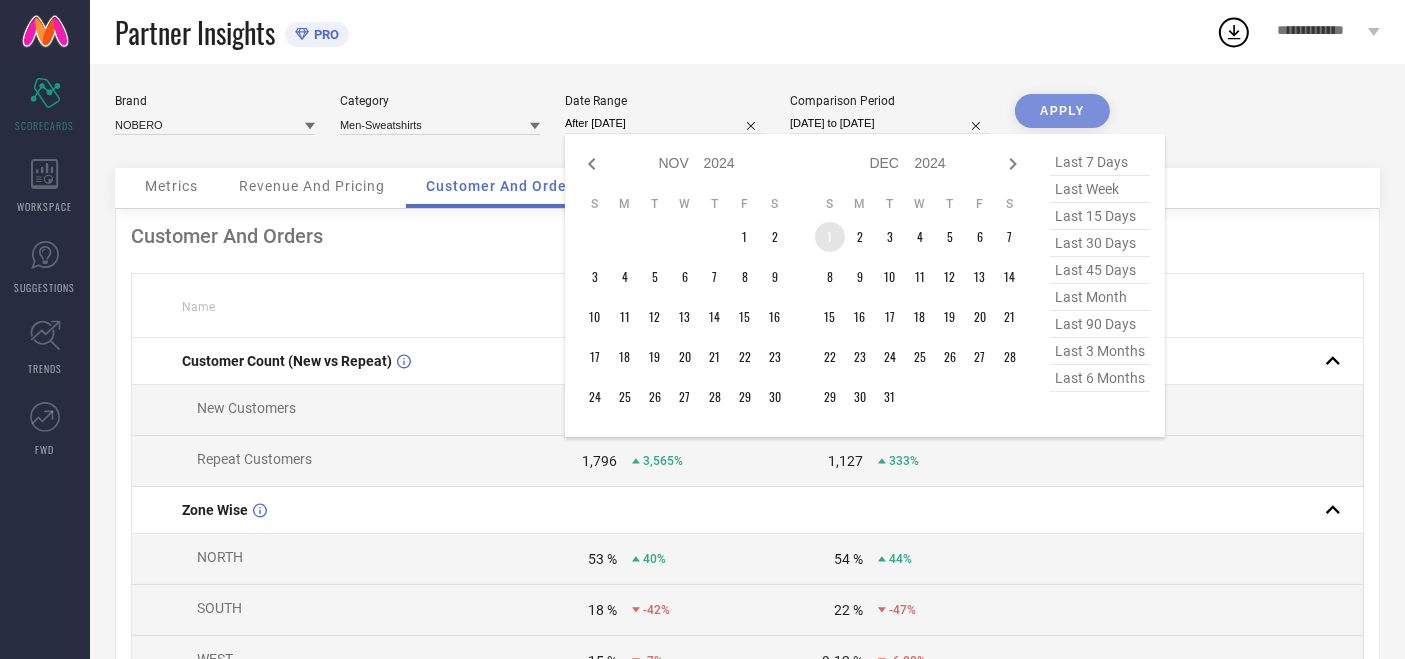 click on "1" at bounding box center (830, 237) 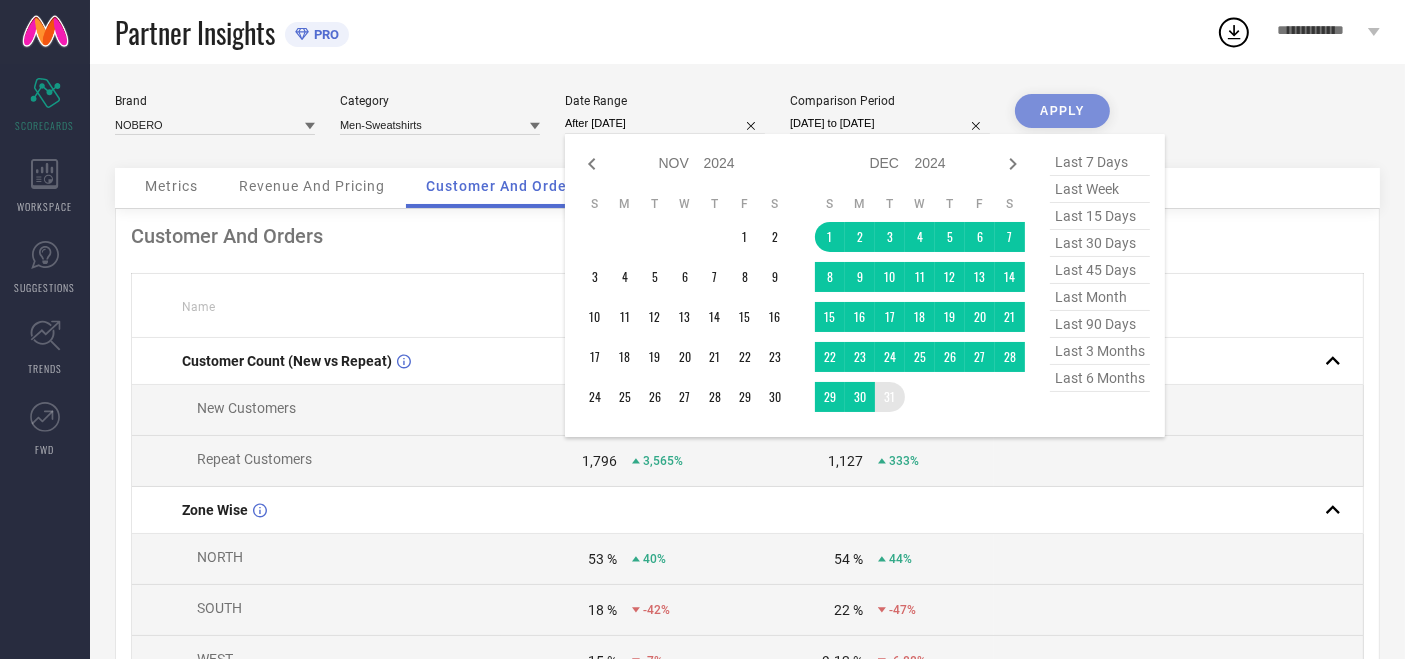type on "[DATE] to [DATE]" 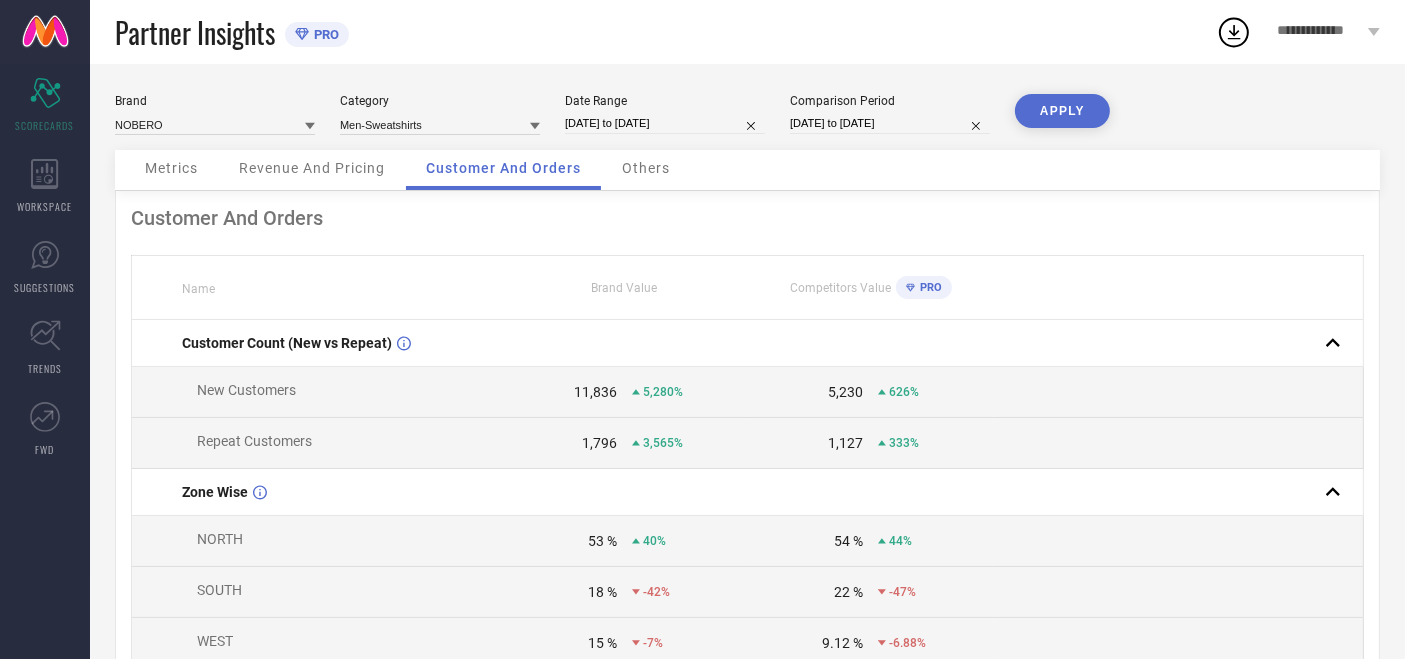 click on "APPLY" at bounding box center (1062, 111) 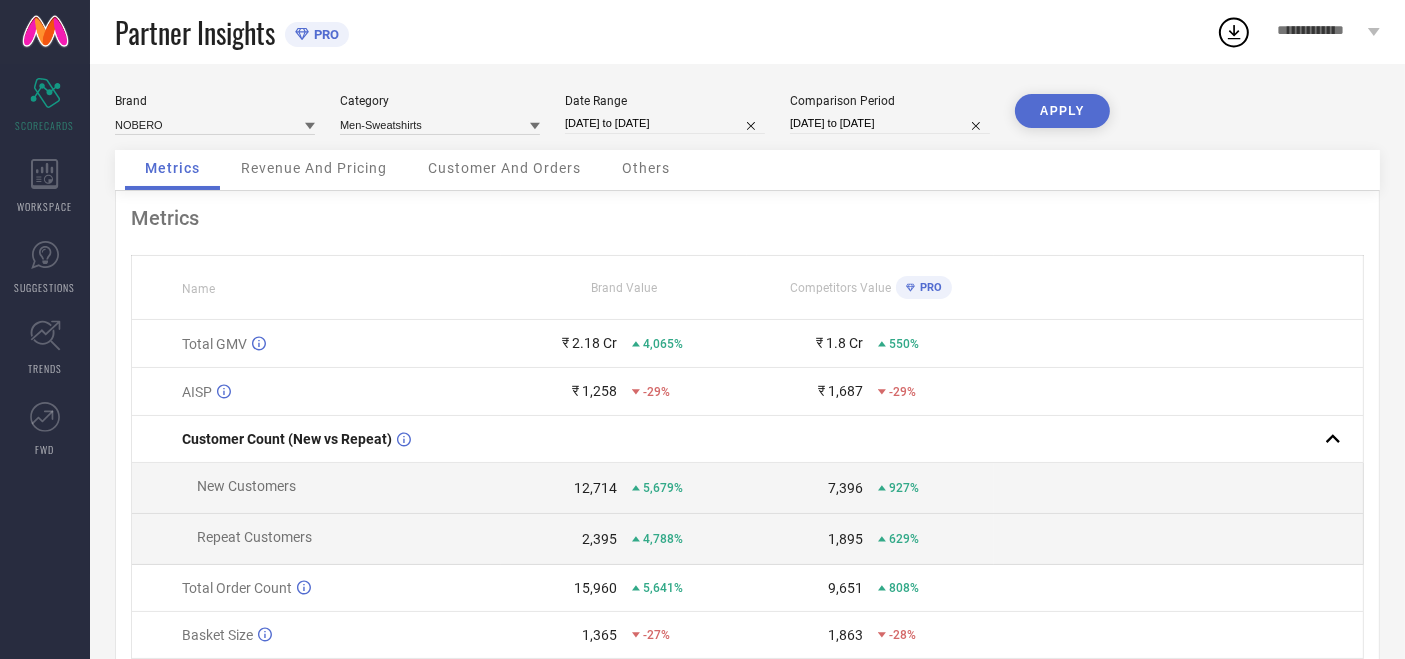 click on "Customer And Orders" at bounding box center (504, 170) 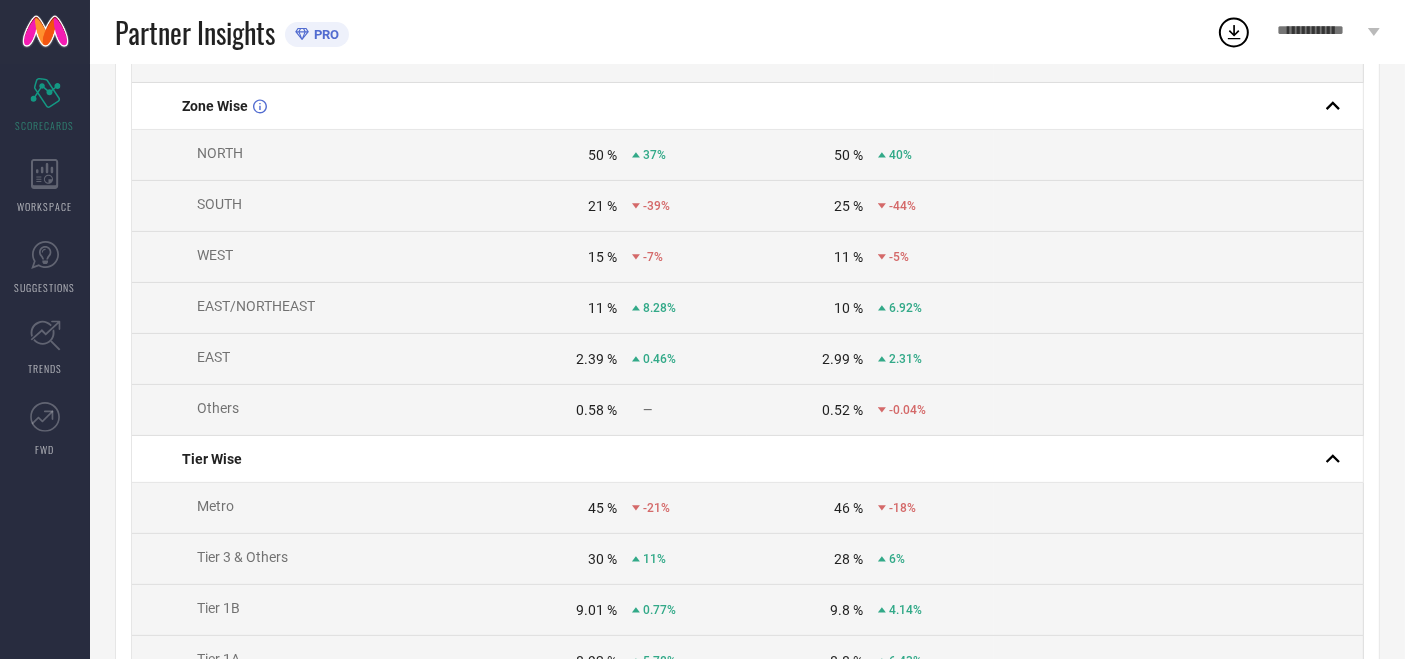 scroll, scrollTop: 382, scrollLeft: 0, axis: vertical 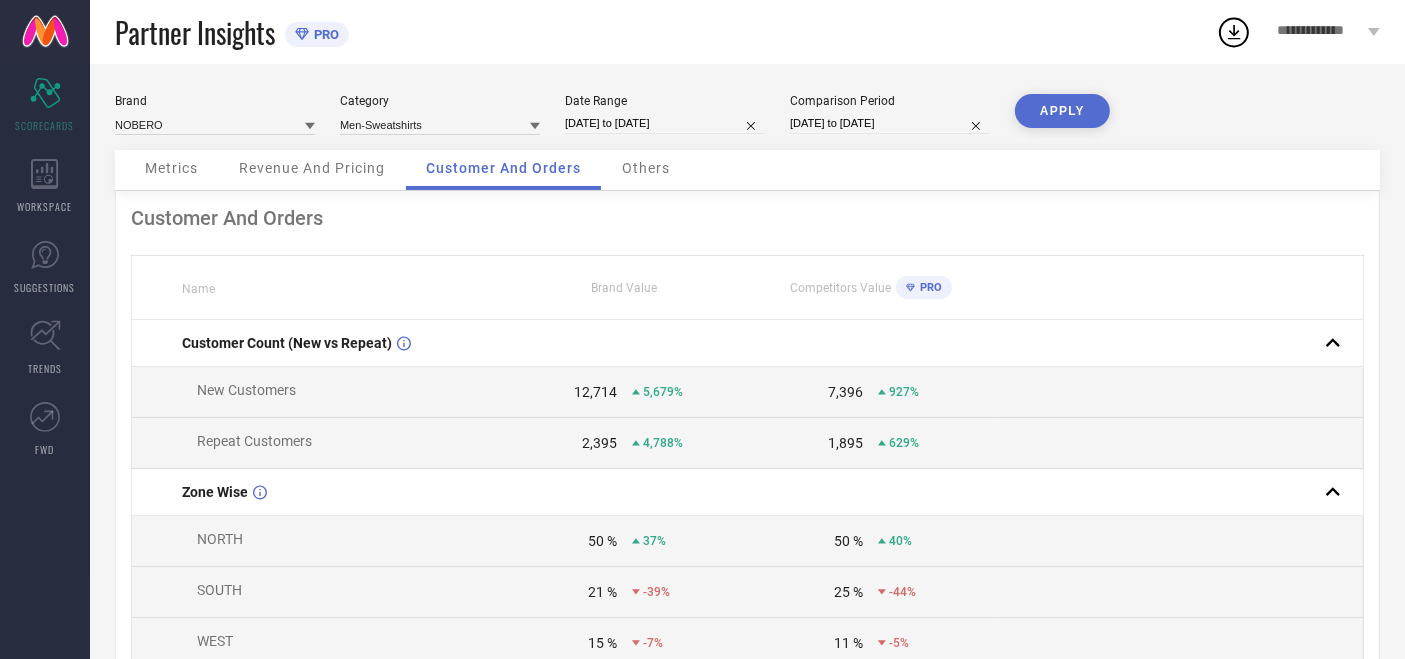 select on "11" 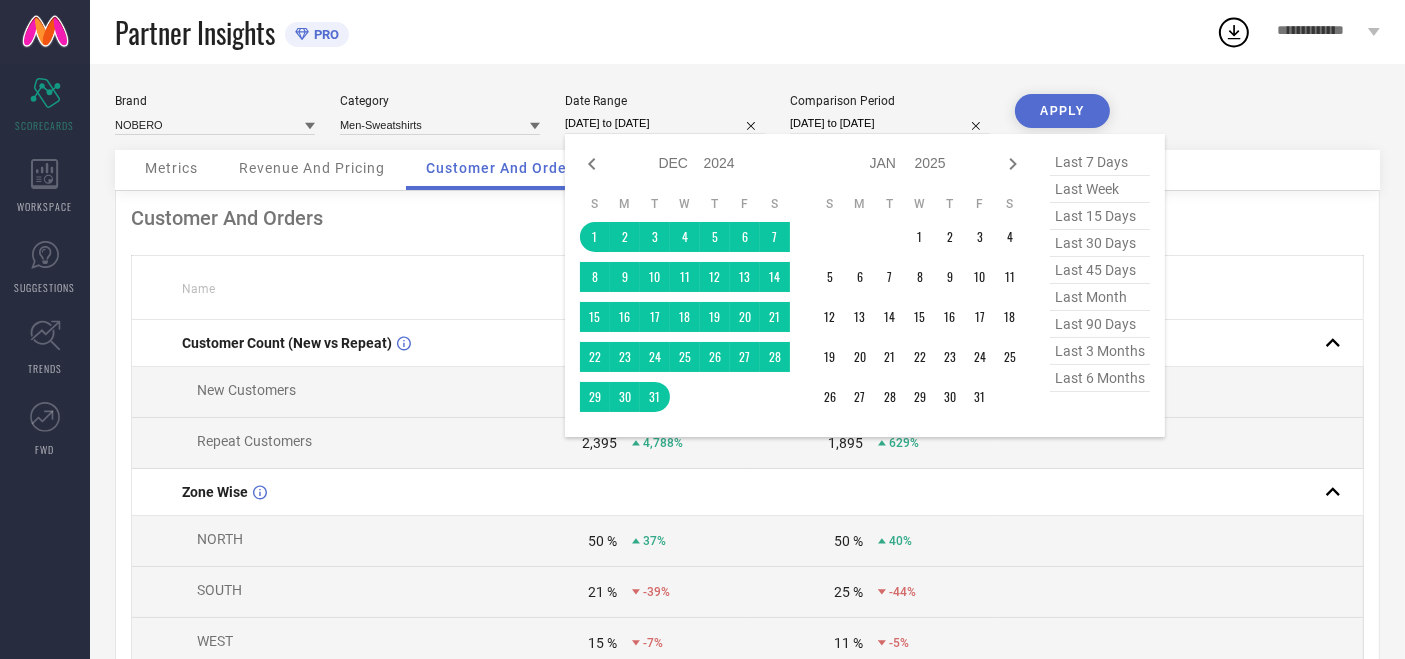 click on "[DATE] to [DATE]" at bounding box center [665, 123] 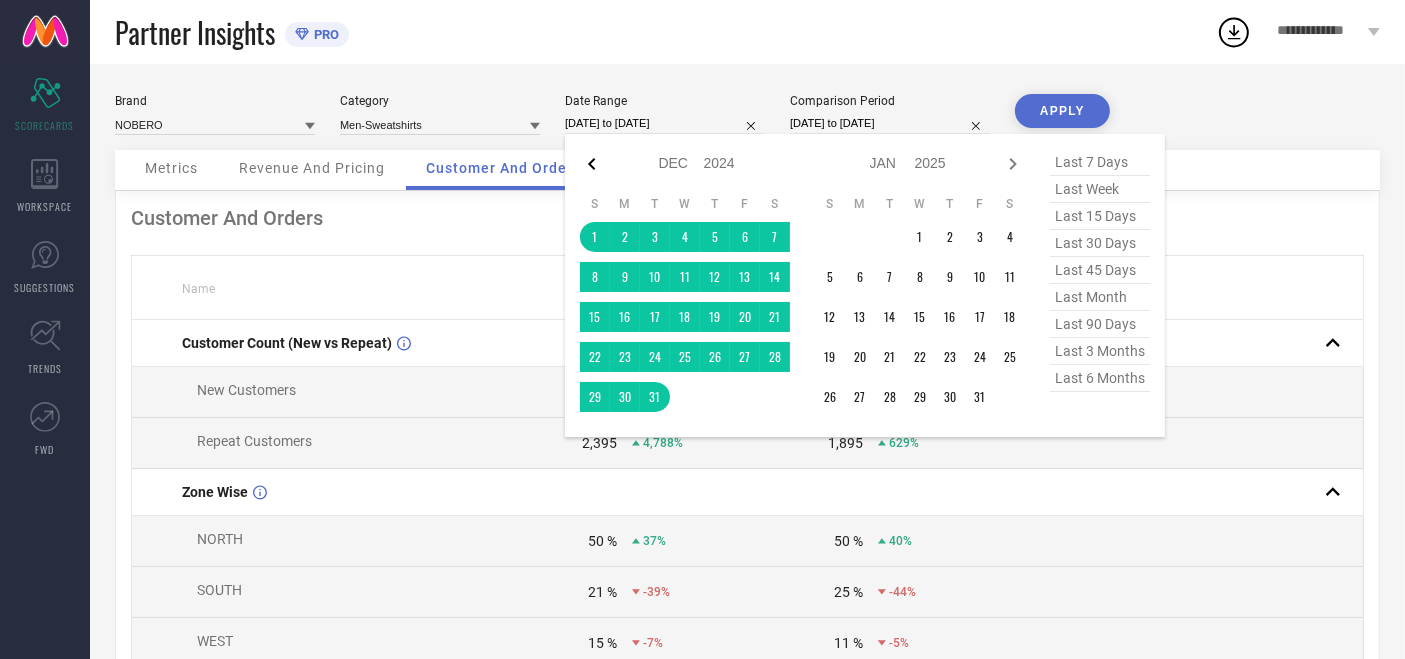 click 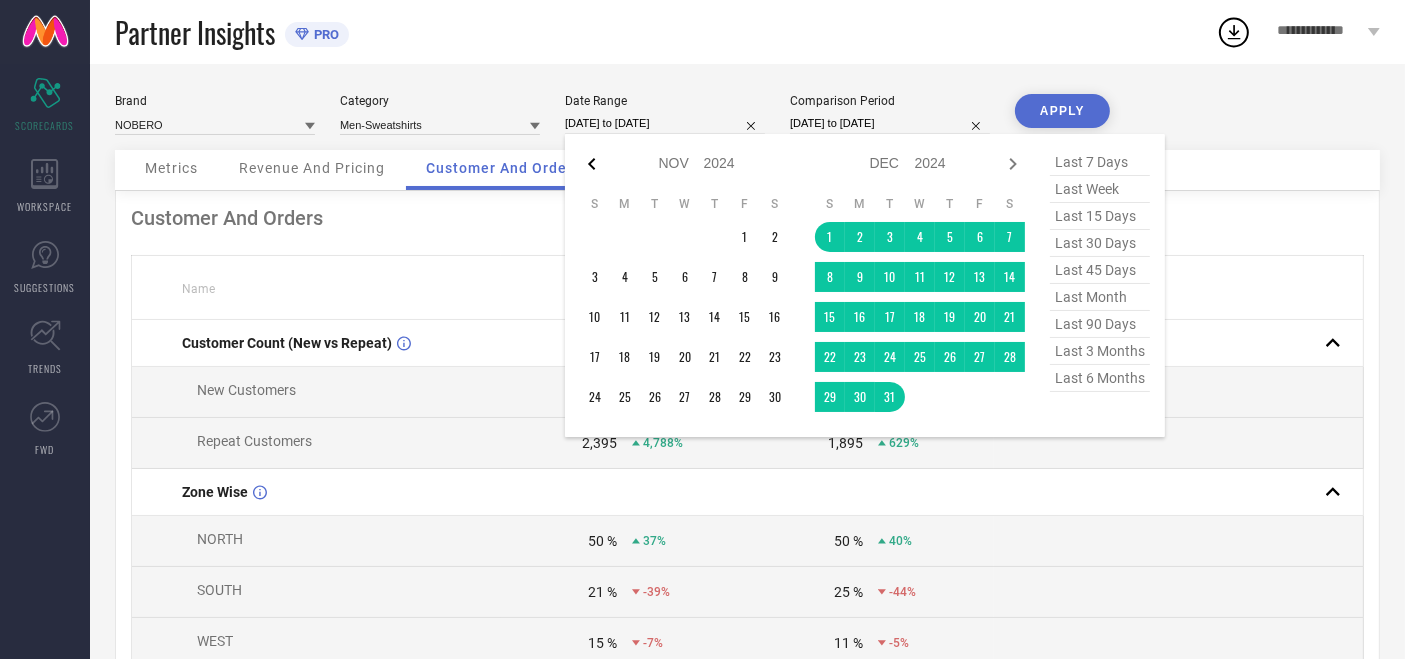 click 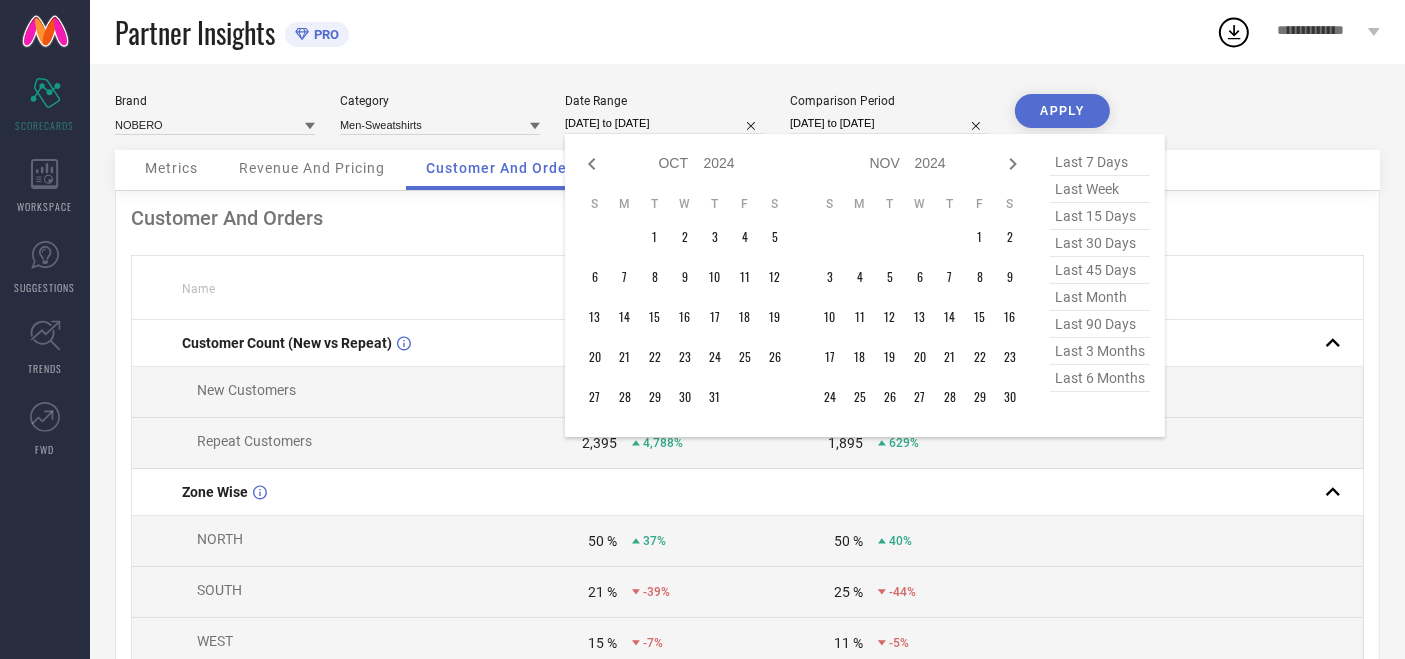 click 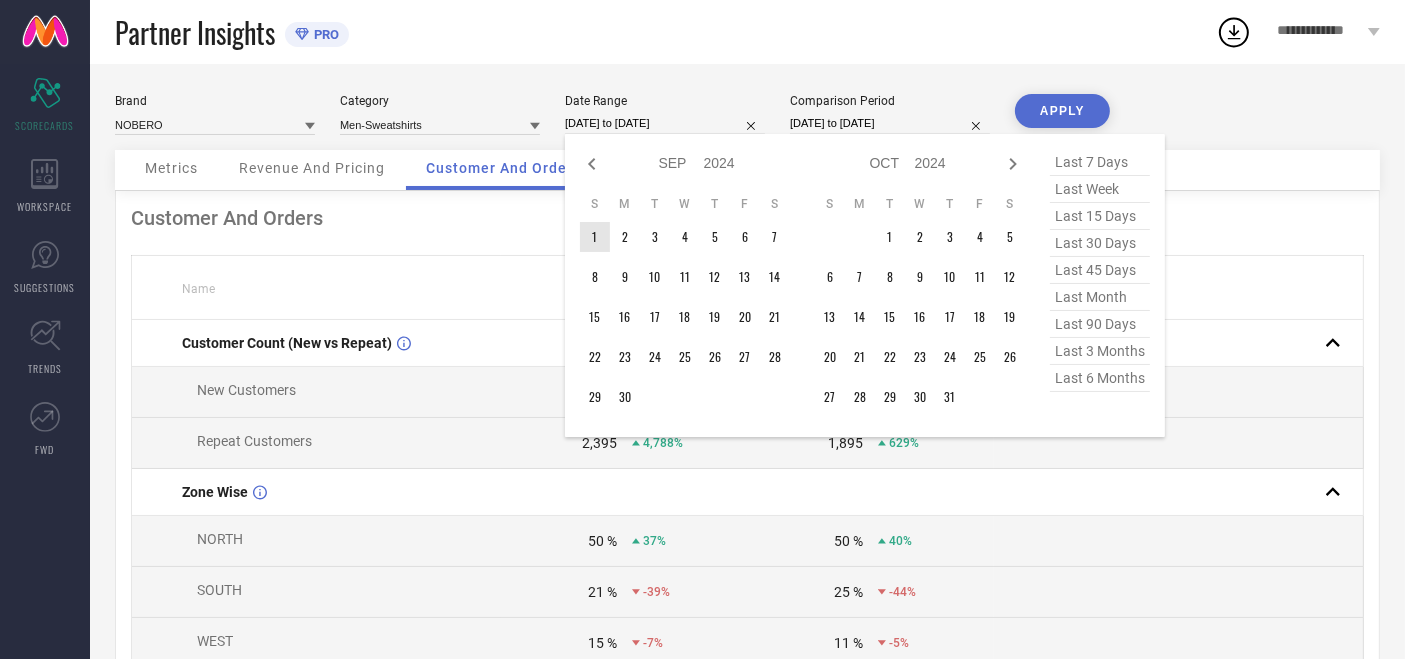 type on "After [DATE]" 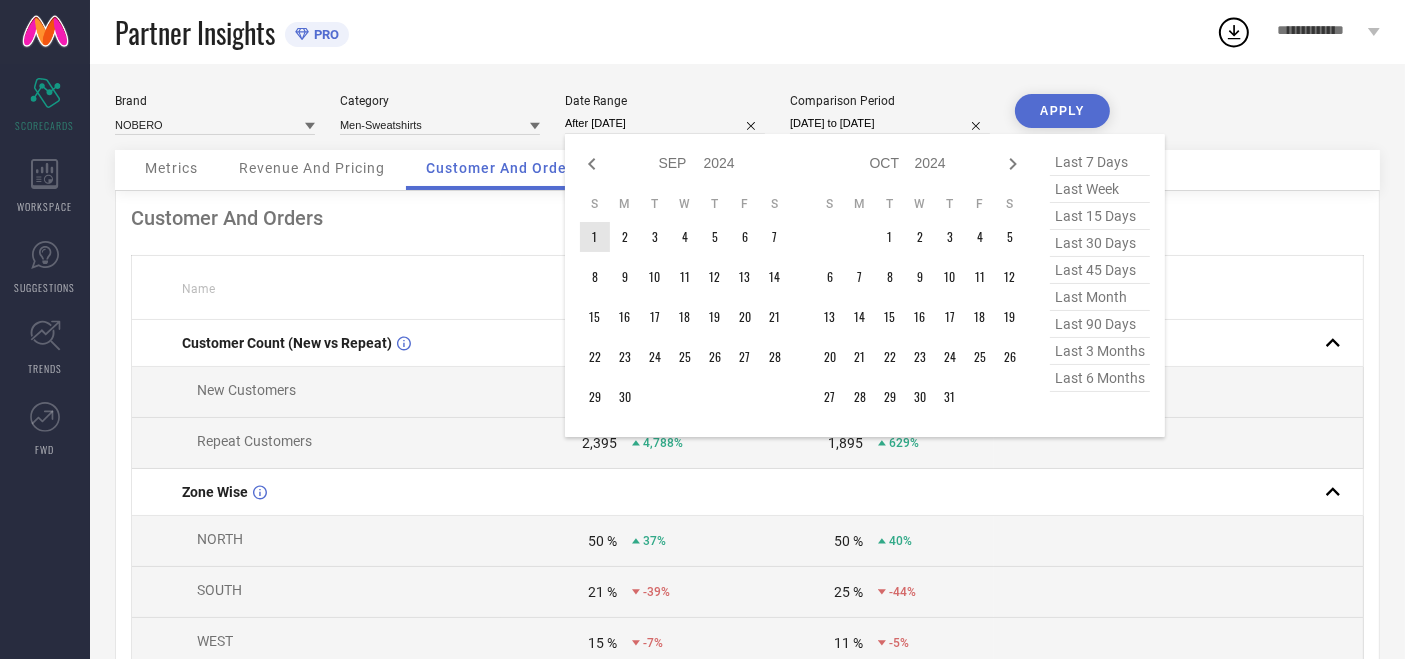 click on "1" at bounding box center [595, 237] 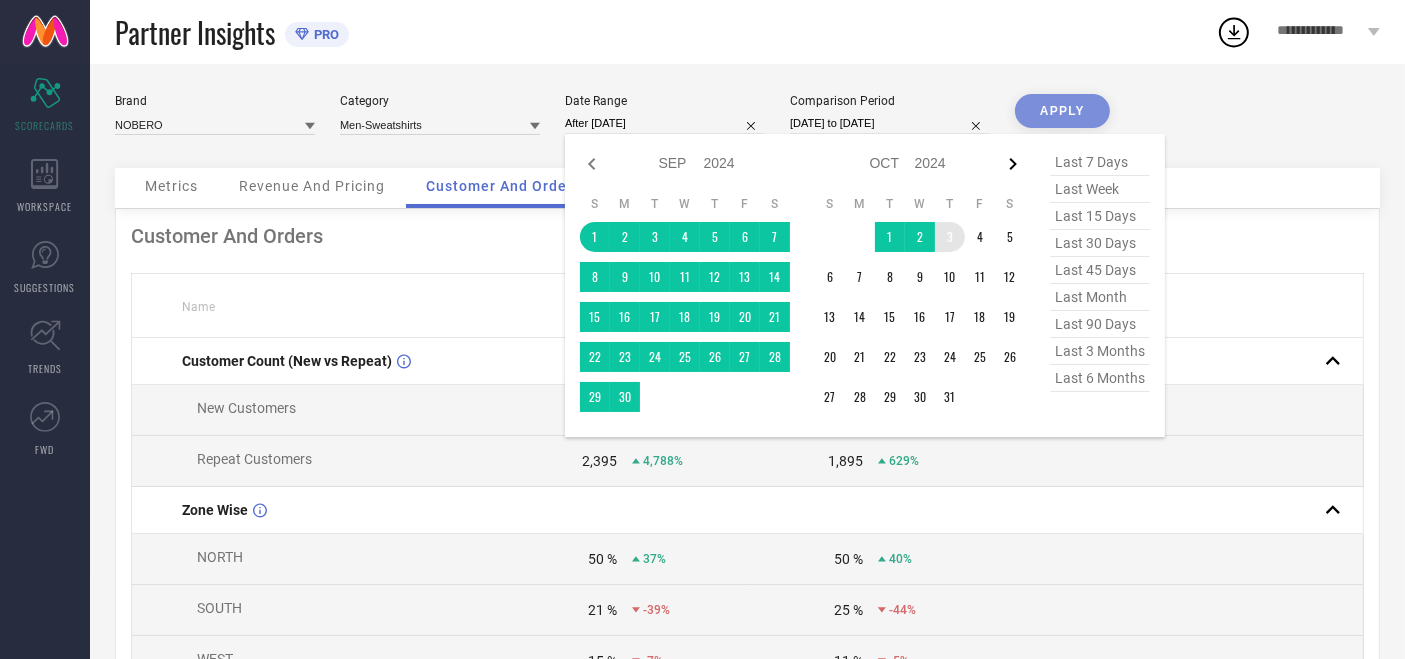 click 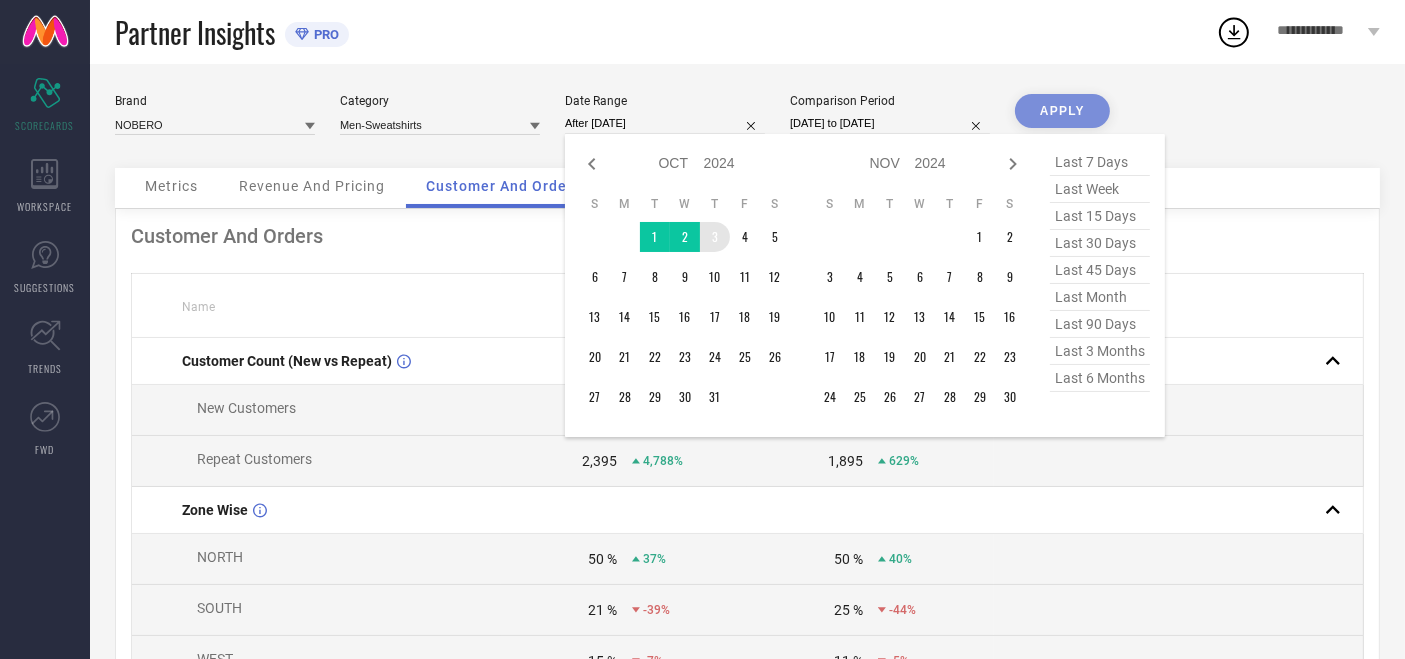 click 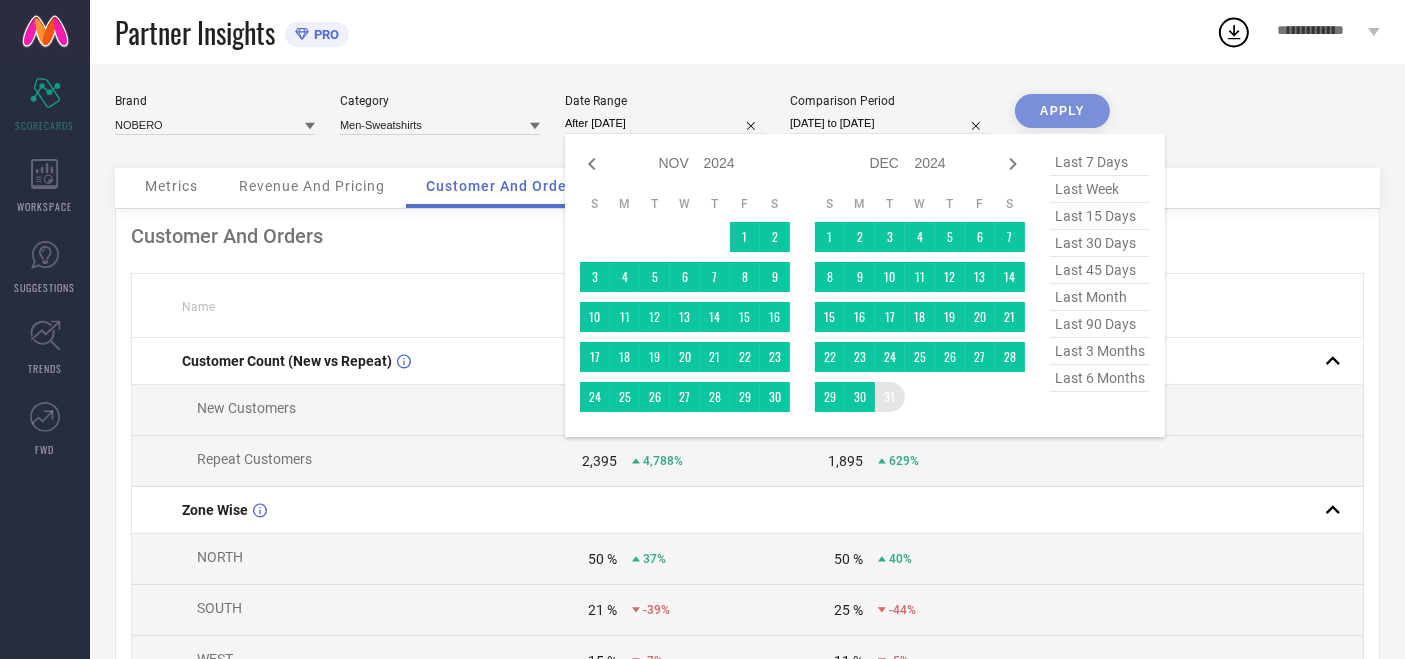 type on "[DATE] to [DATE]" 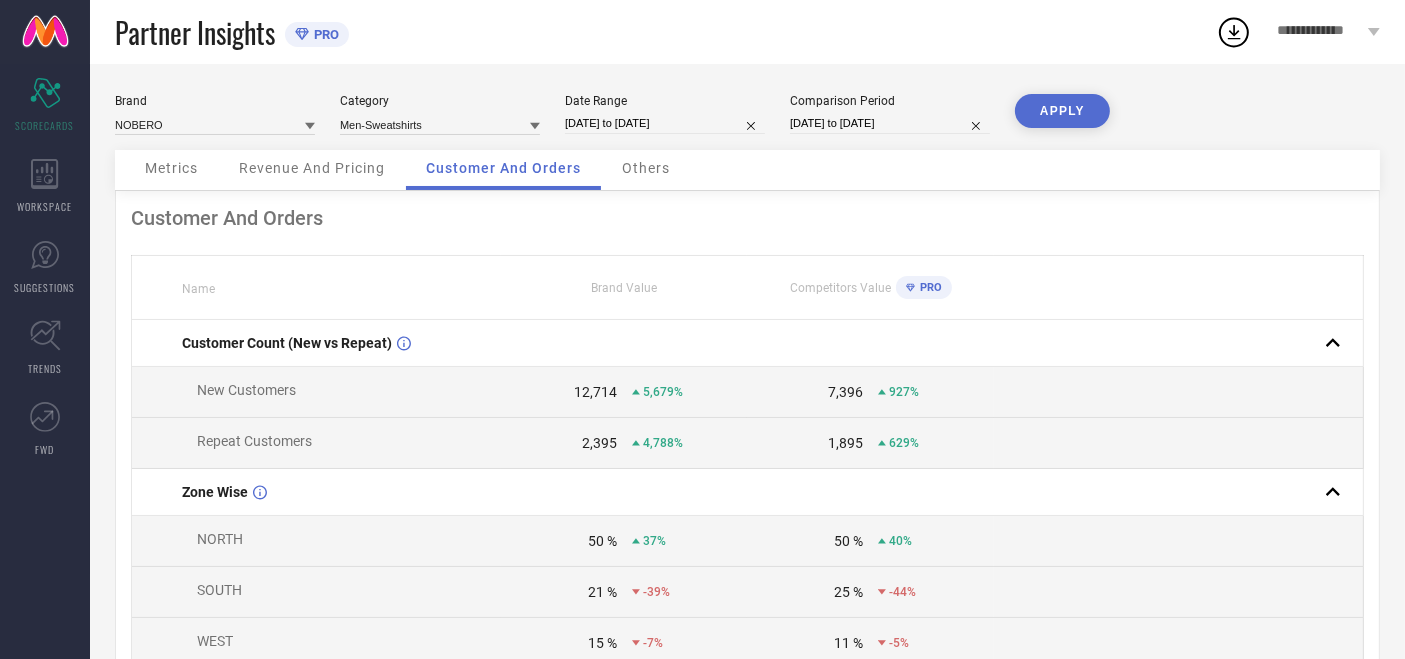 click on "APPLY" at bounding box center [1062, 111] 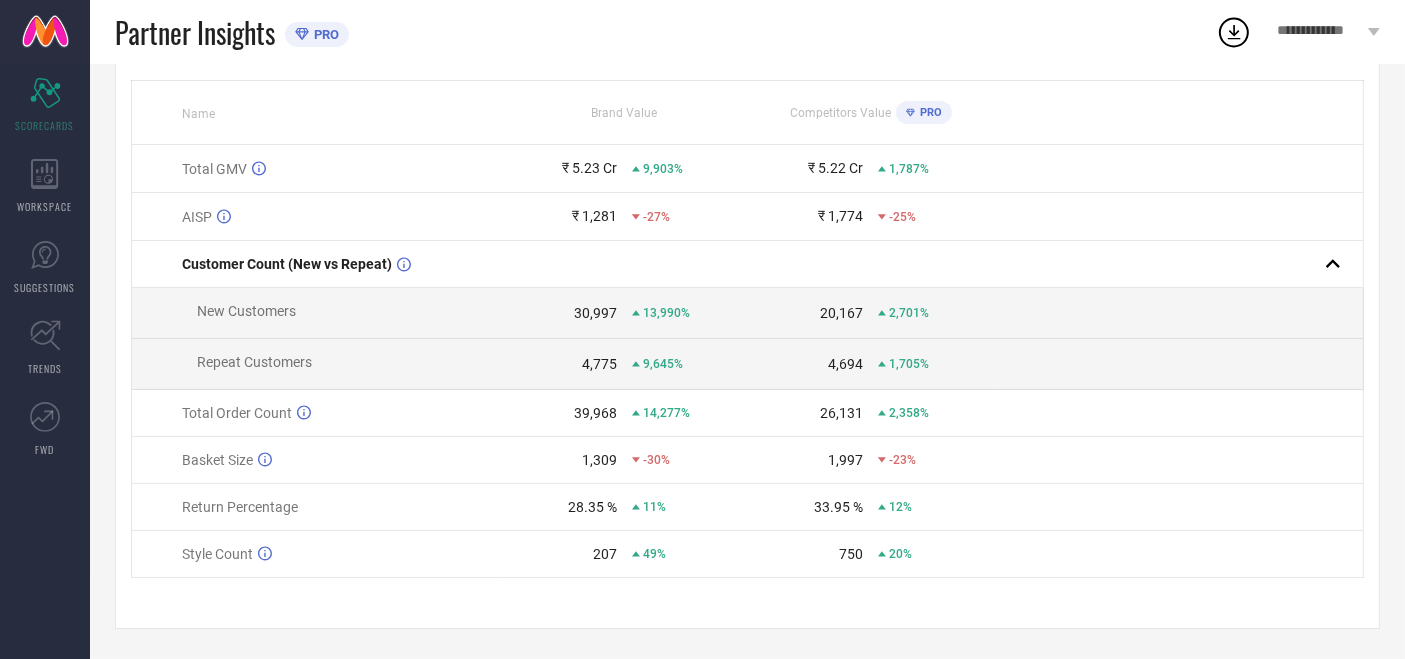 scroll, scrollTop: 0, scrollLeft: 0, axis: both 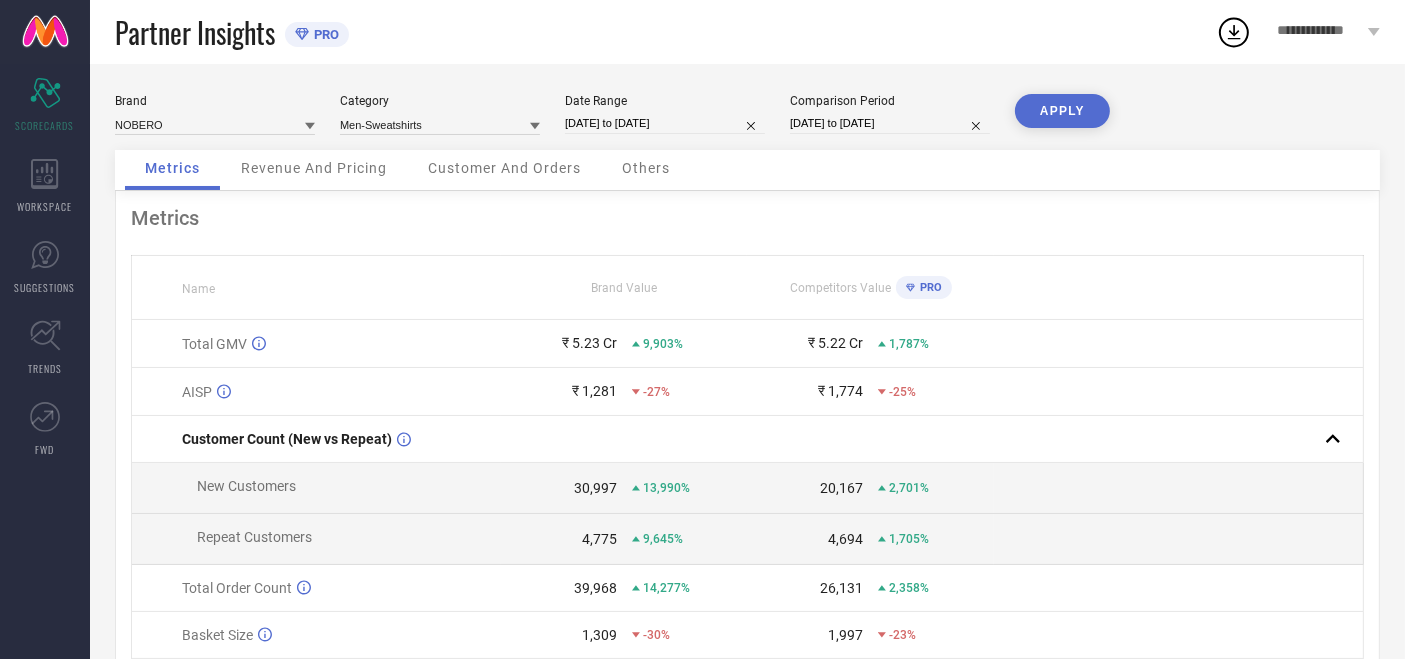 click on "Customer And Orders" at bounding box center (504, 168) 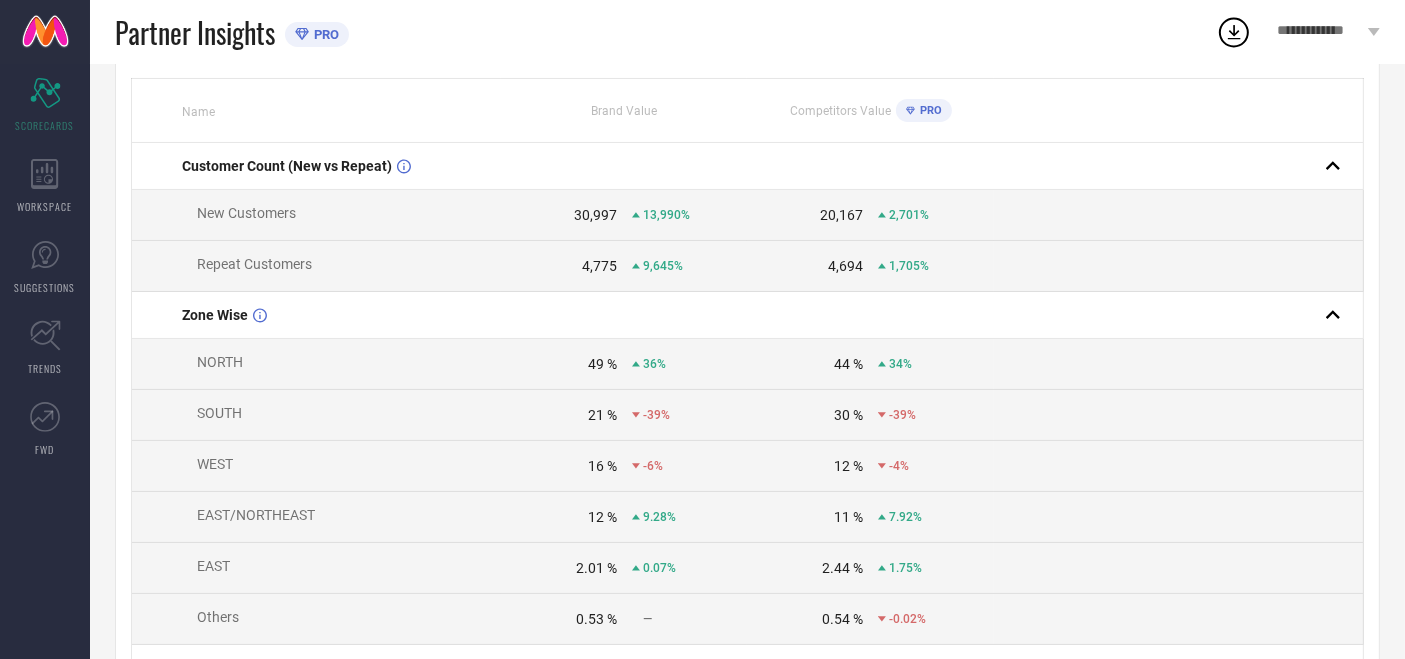 scroll, scrollTop: 236, scrollLeft: 0, axis: vertical 